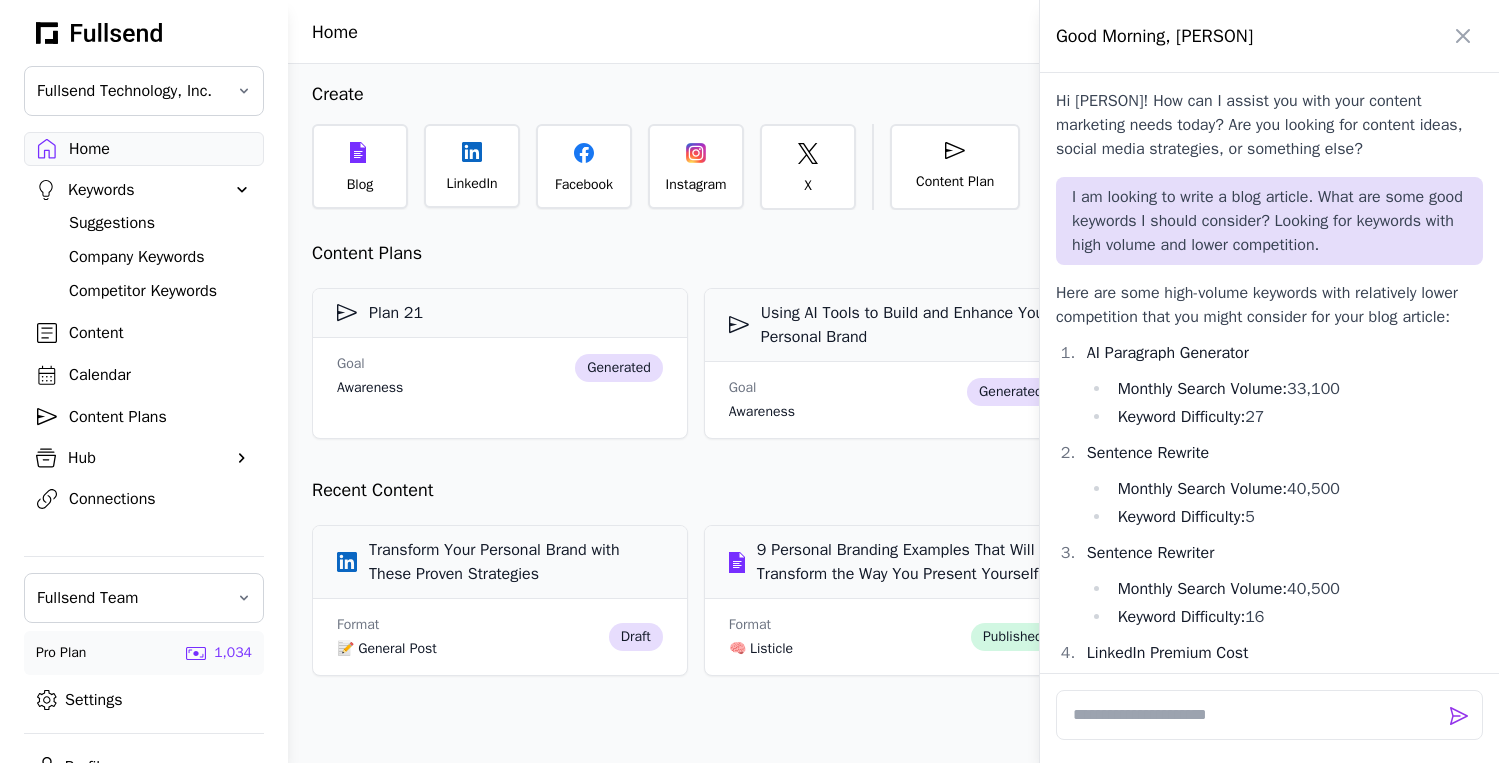 scroll, scrollTop: 0, scrollLeft: 0, axis: both 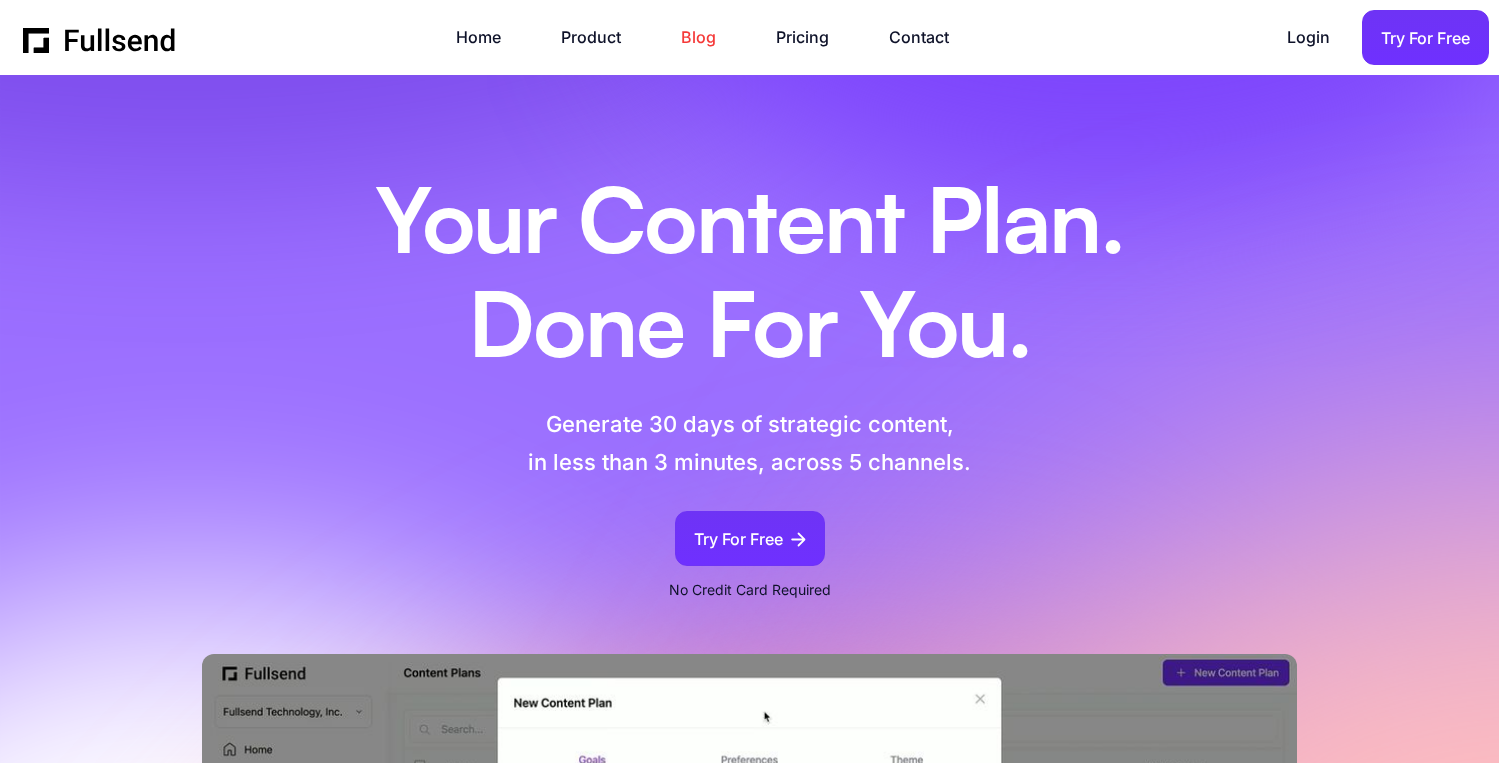click on "Blog" at bounding box center (708, 37) 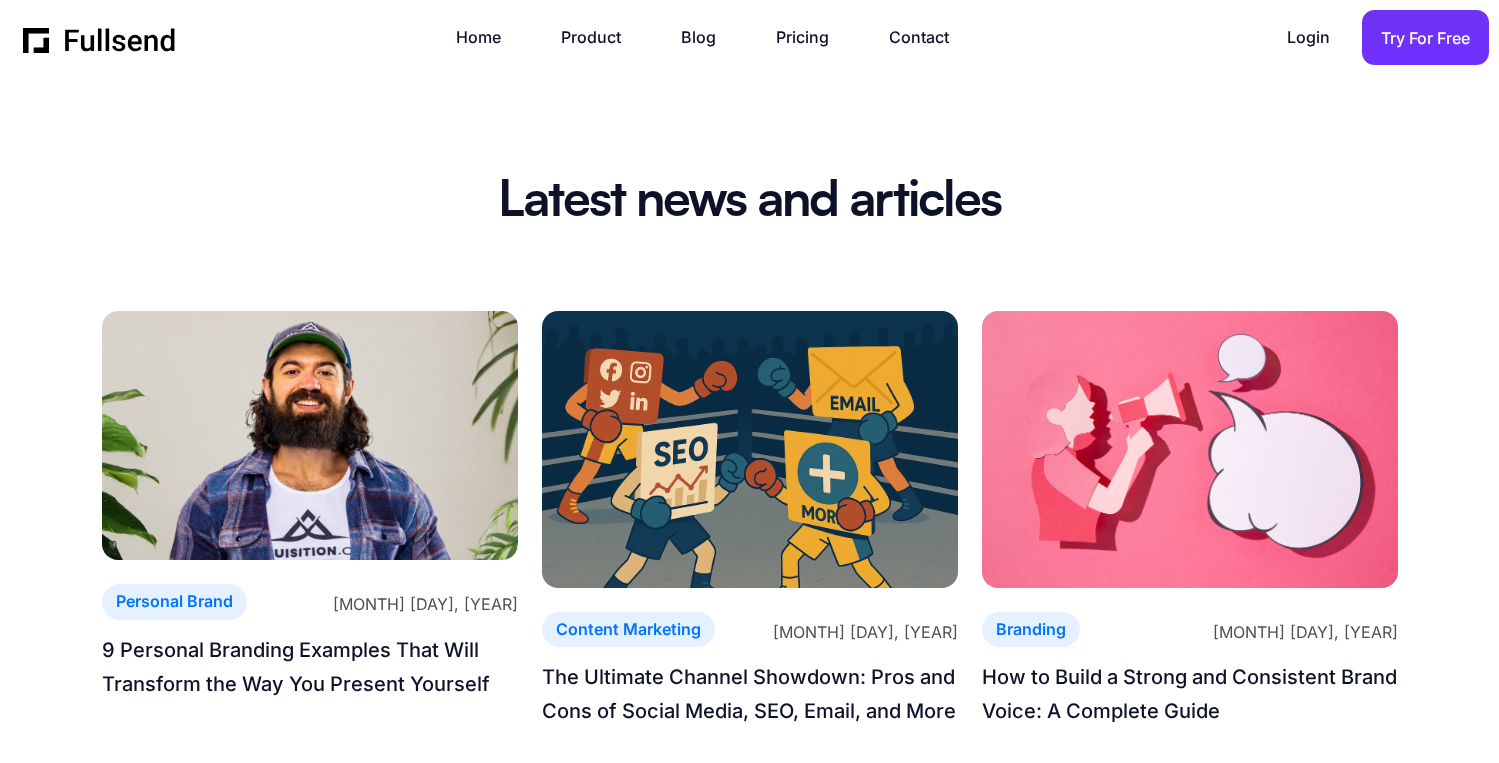 scroll, scrollTop: 0, scrollLeft: 0, axis: both 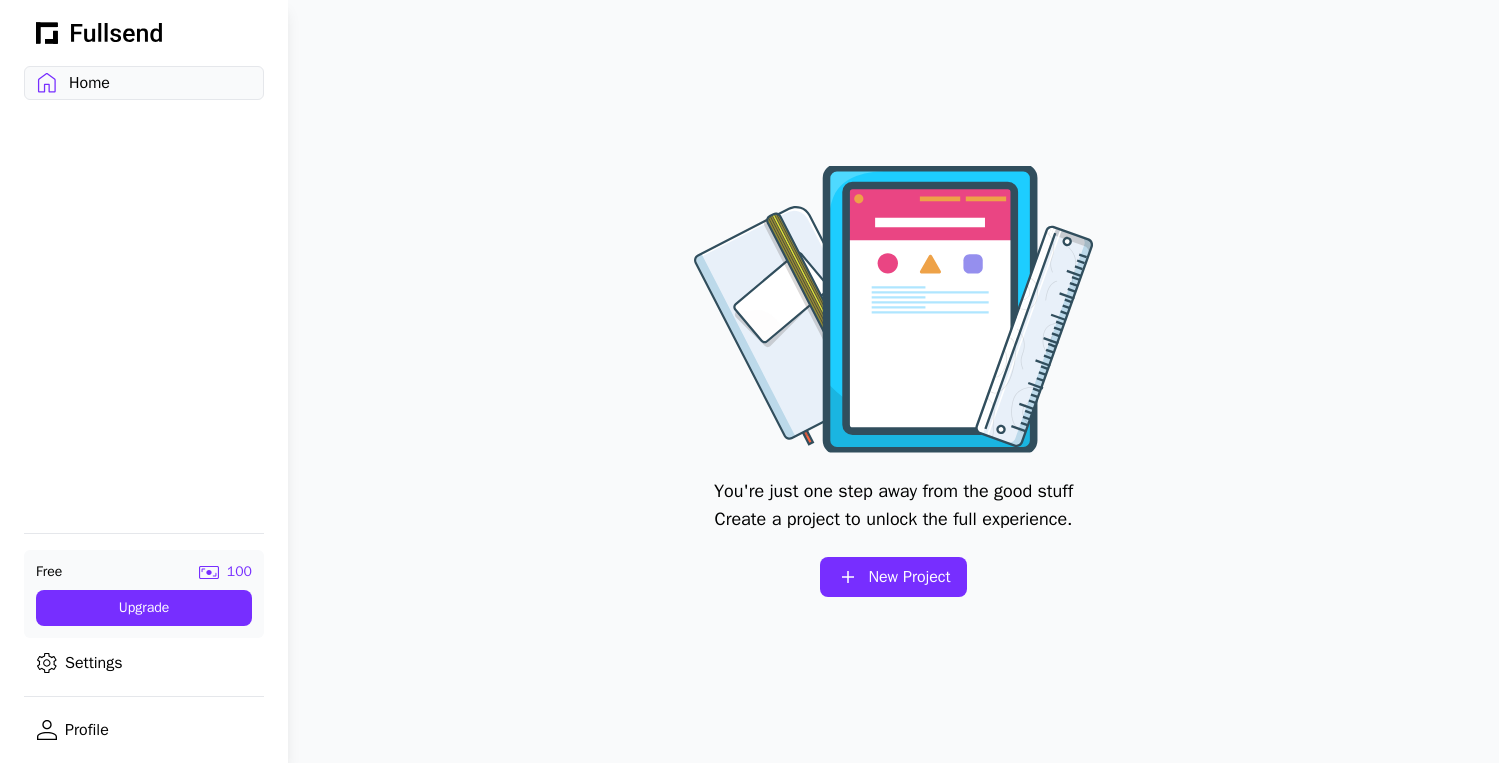 click on "Profile" at bounding box center (144, 730) 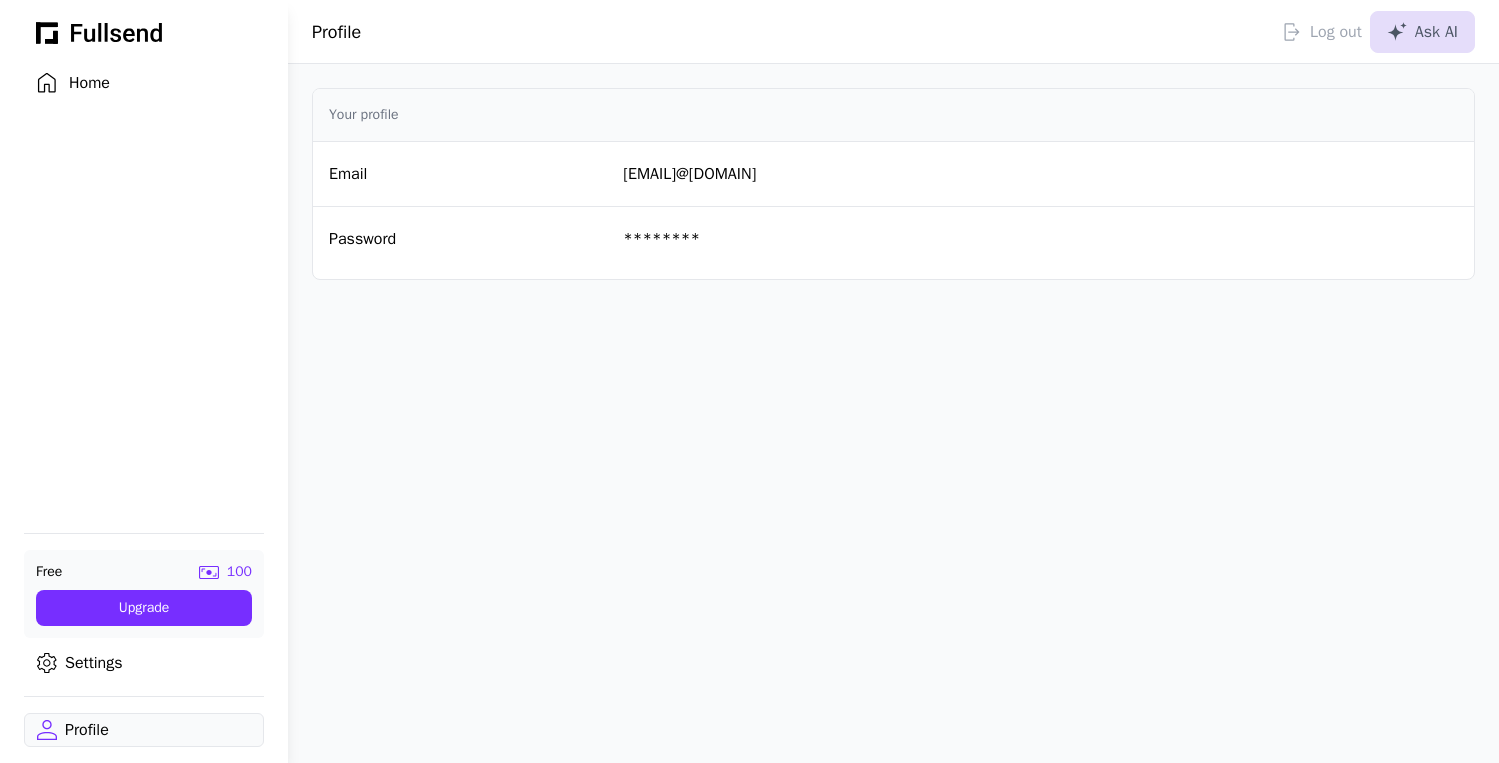 click on "Log out" 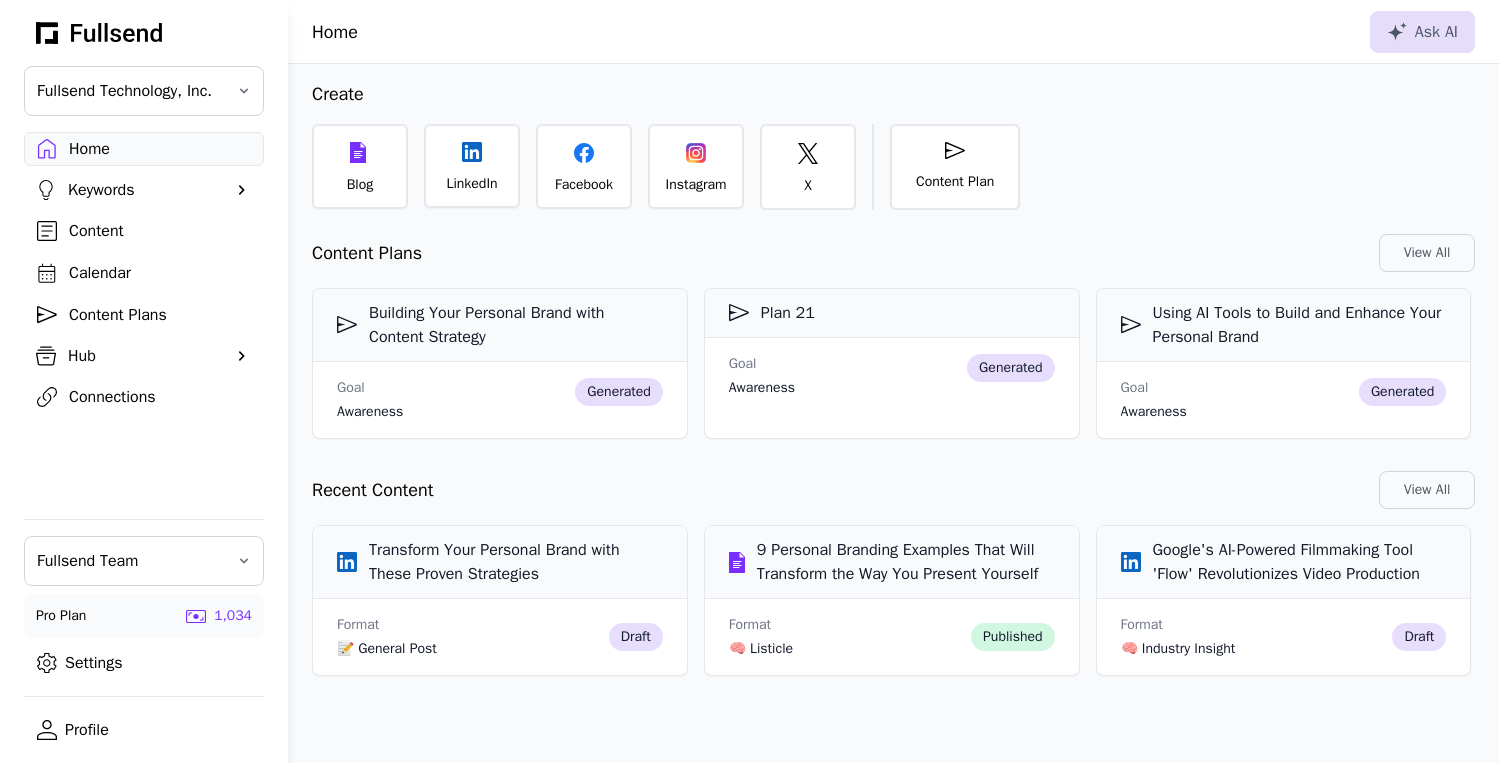 click on "Content Plans" at bounding box center [160, 315] 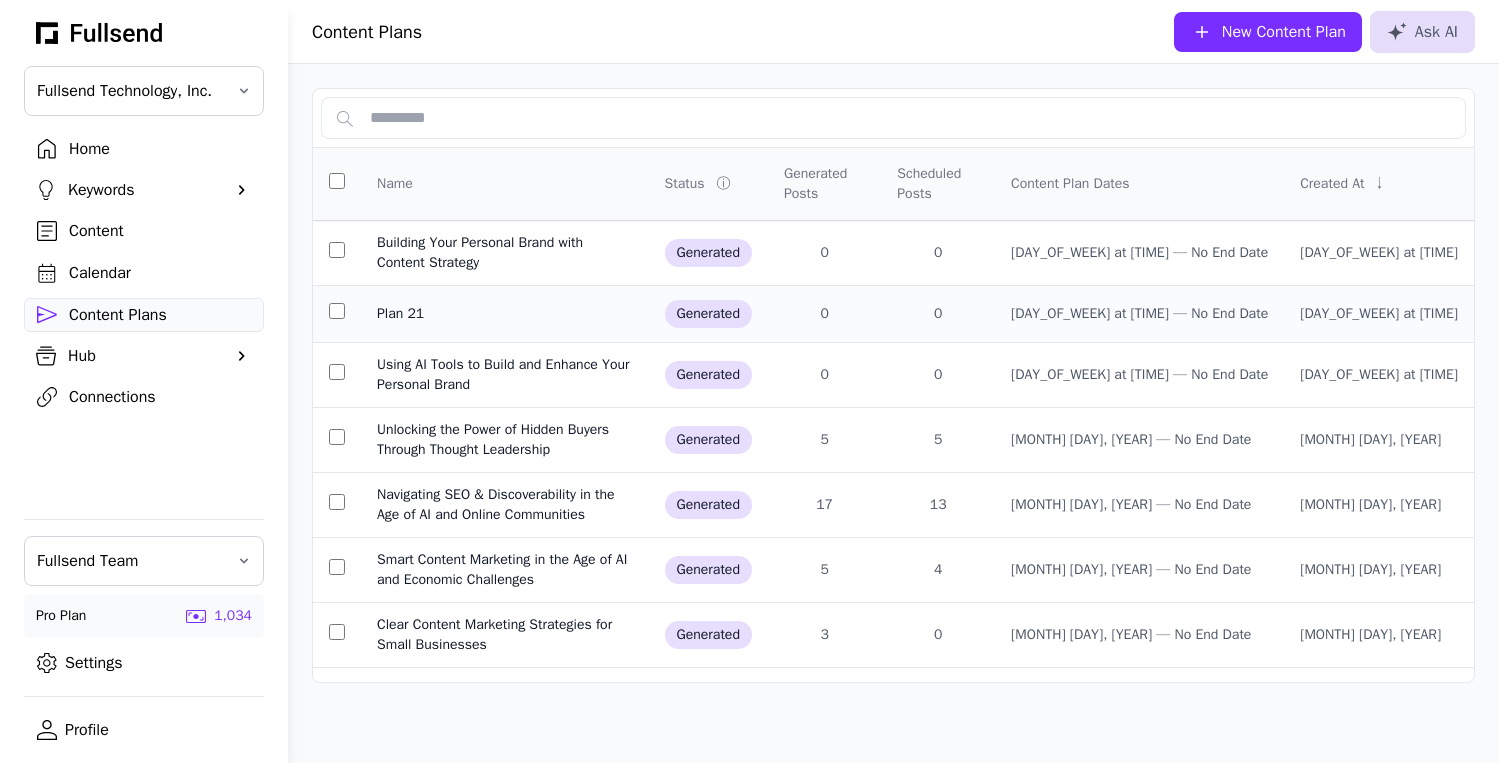 click at bounding box center [337, 314] 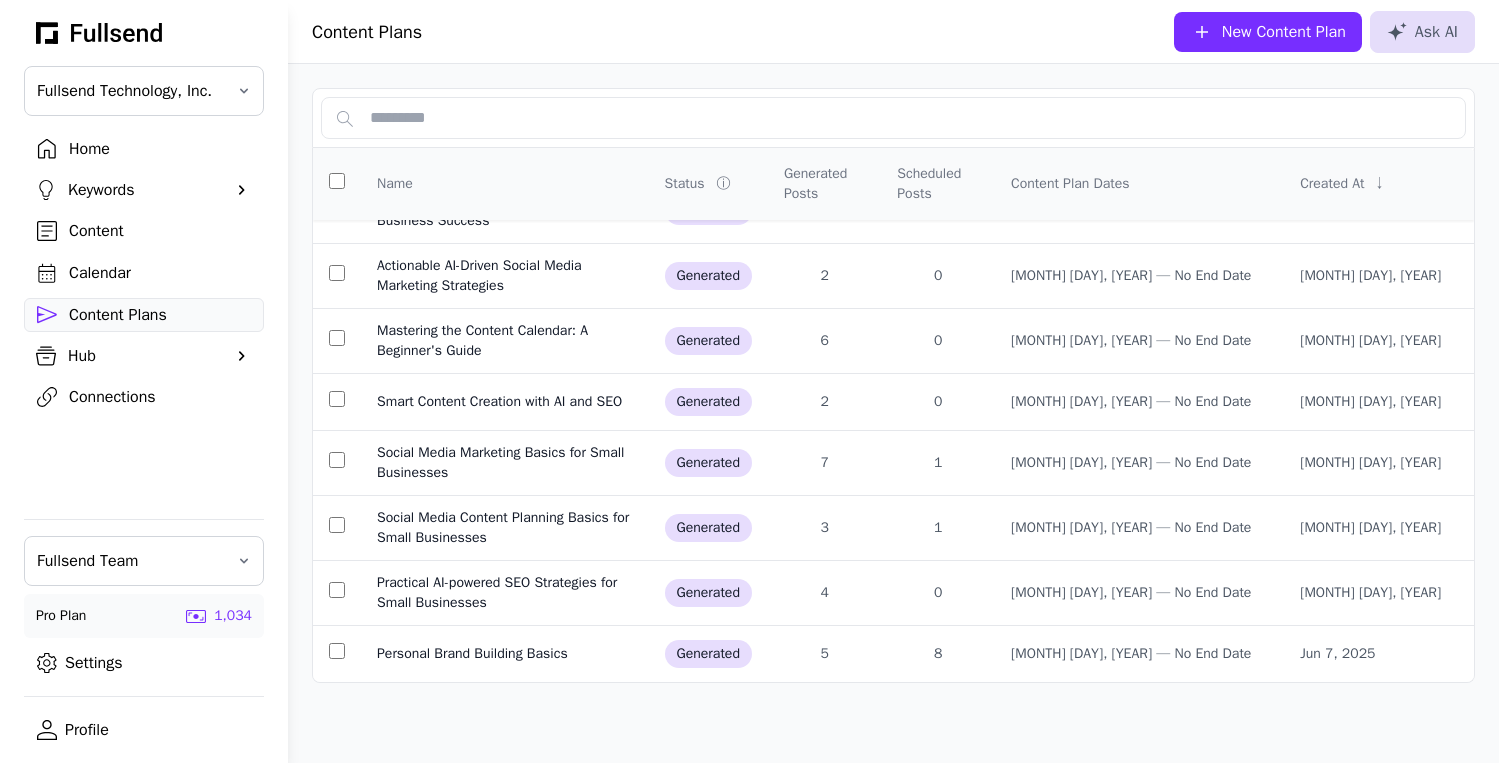 scroll, scrollTop: 0, scrollLeft: 0, axis: both 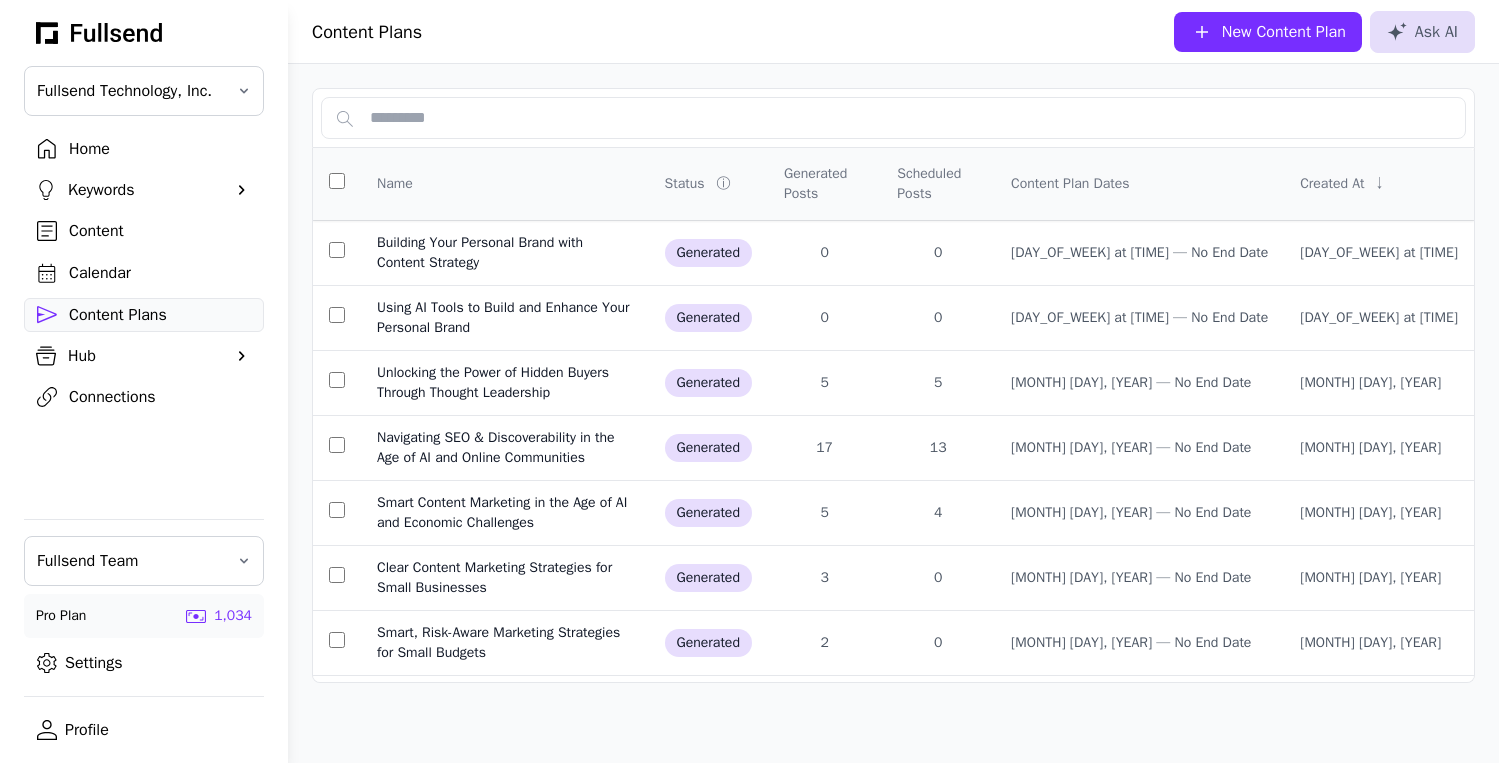 click on "Home" at bounding box center [160, 149] 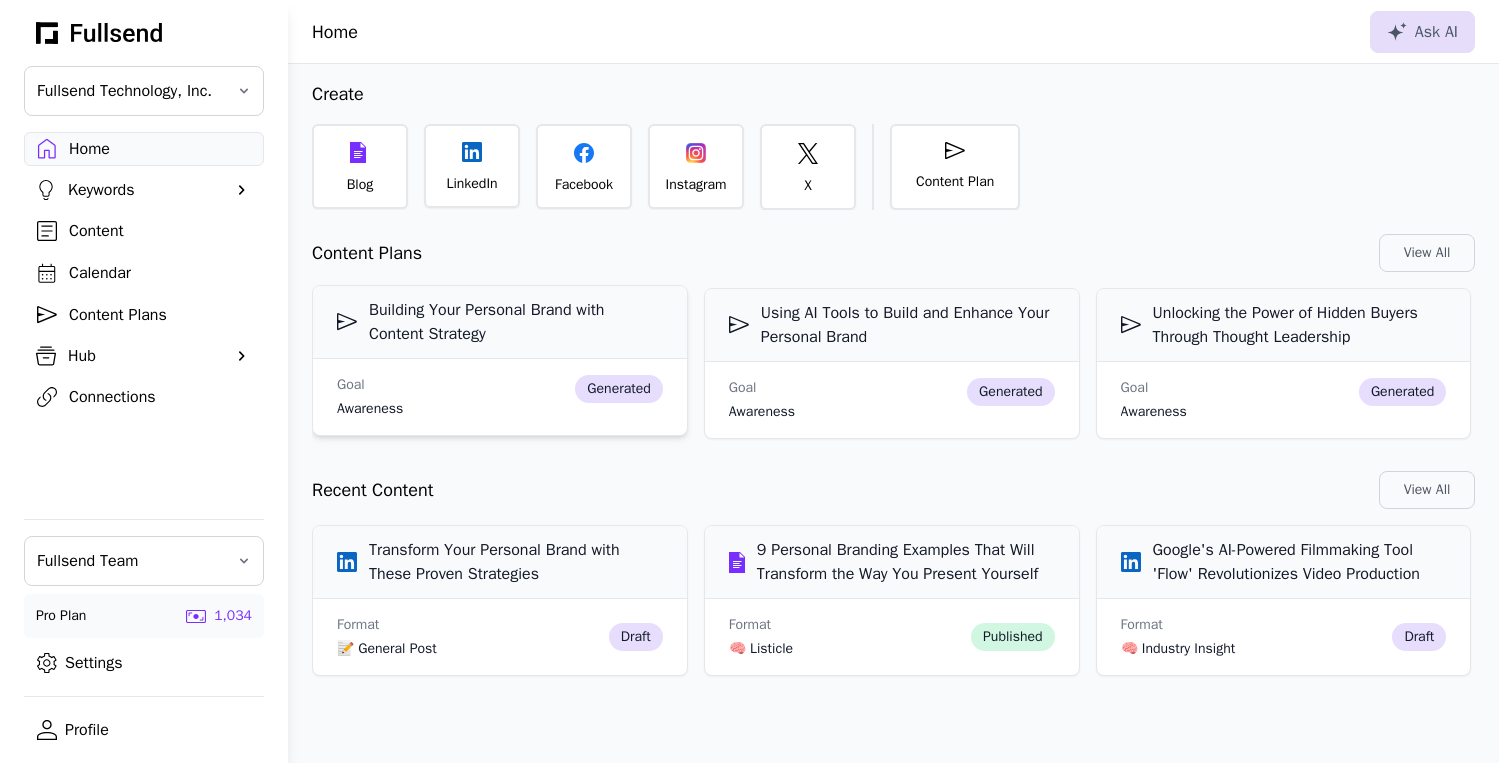 click on "Building Your Personal Brand with Content Strategy" at bounding box center (500, 322) 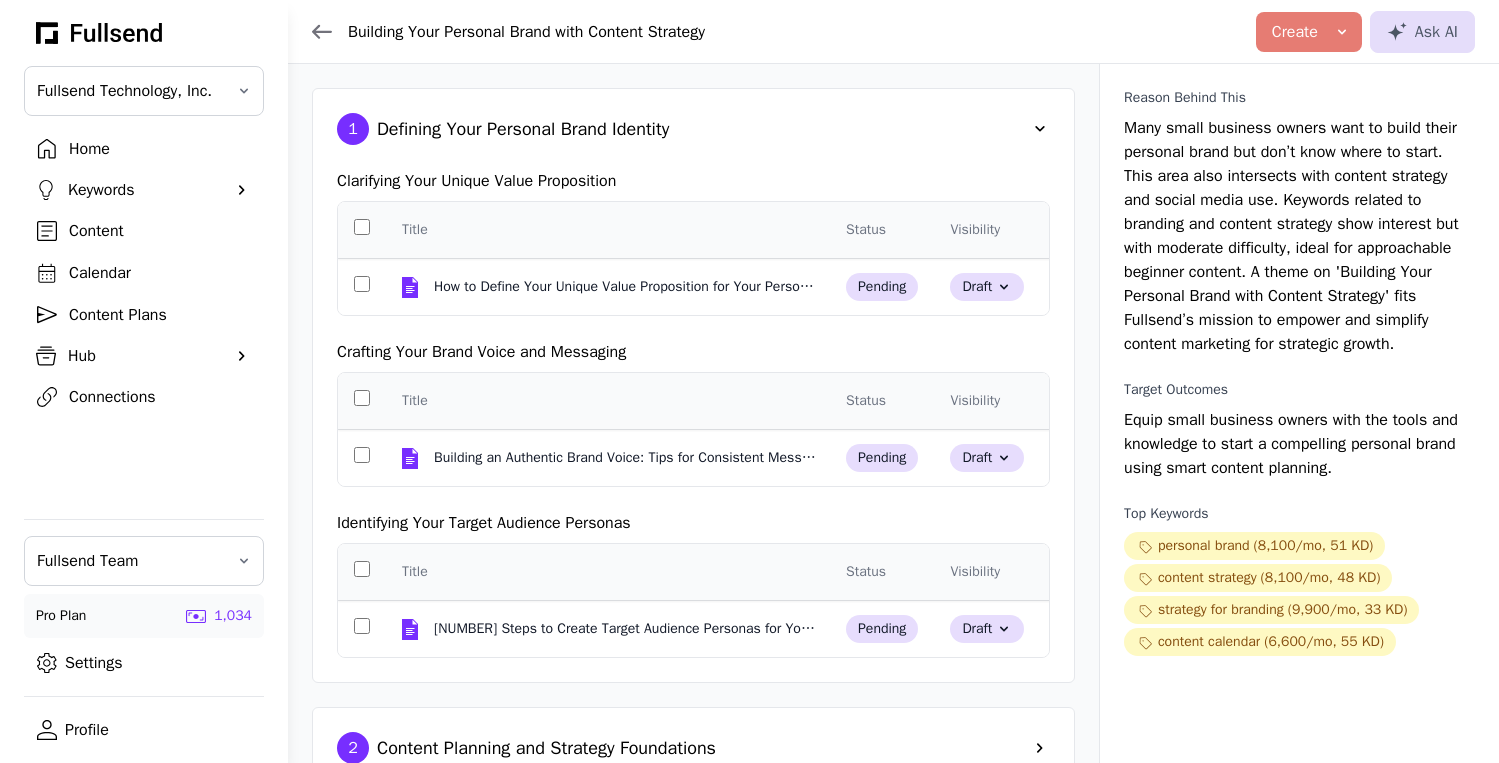 click at bounding box center (1040, 129) 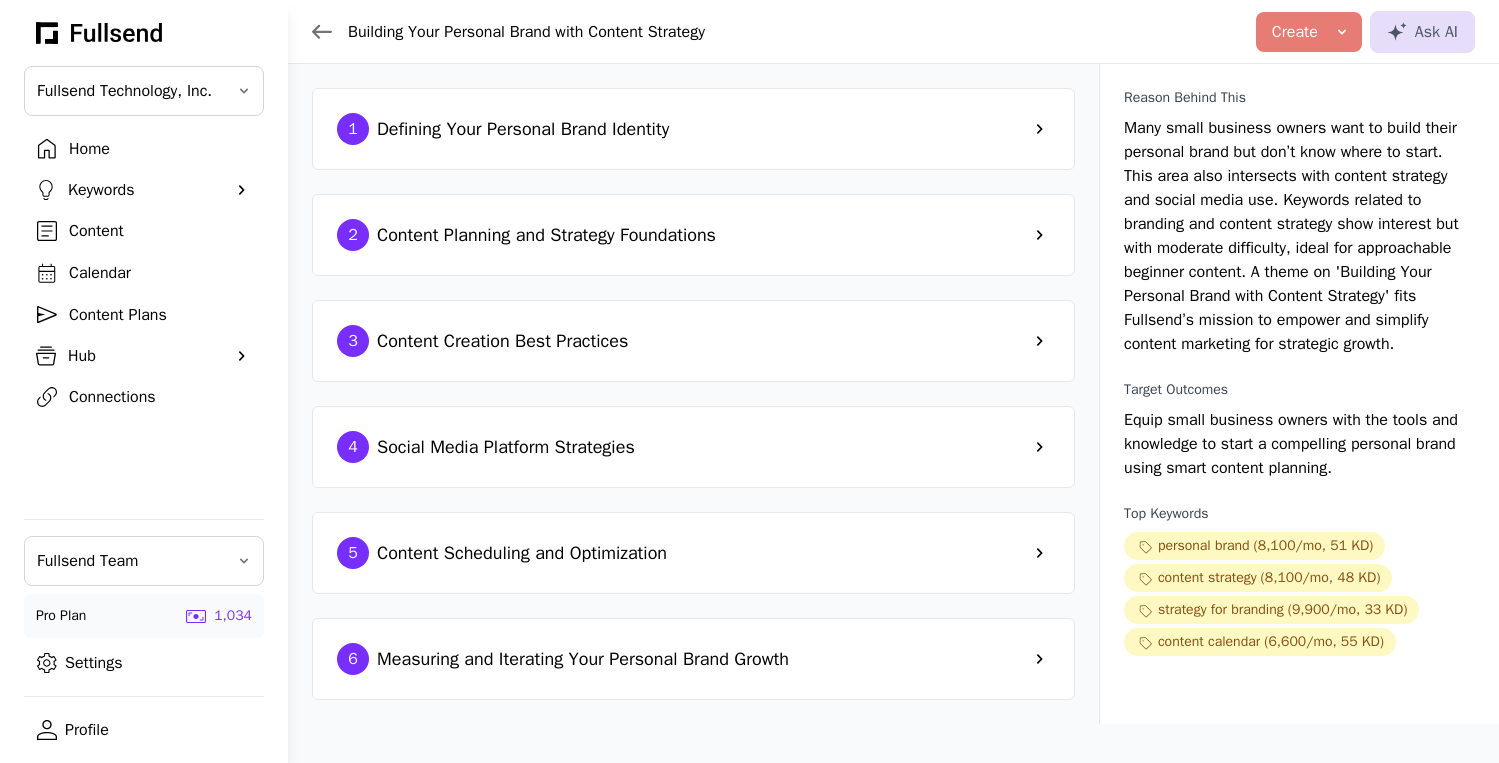 click on "Defining Your Personal Brand Identity" at bounding box center (523, 129) 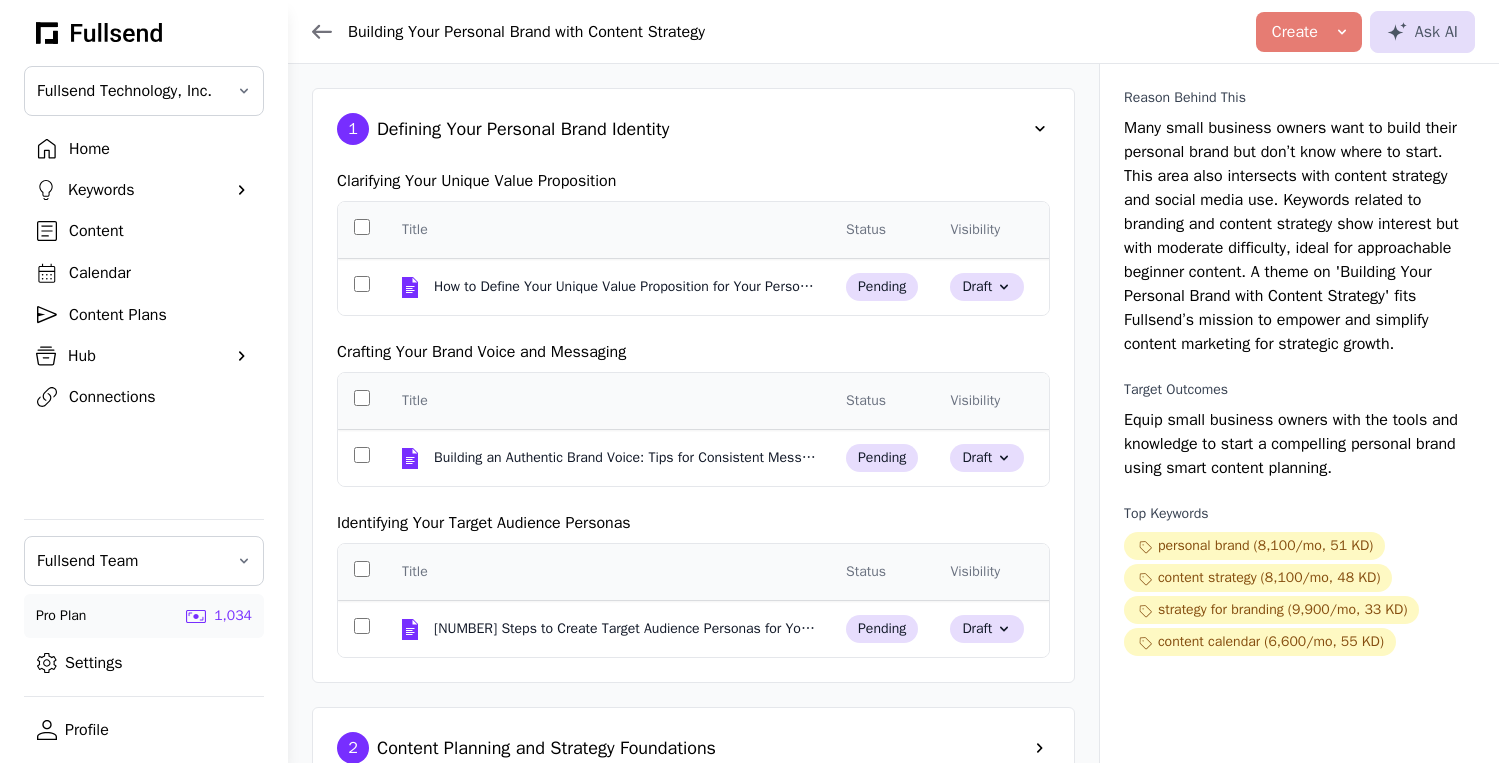click 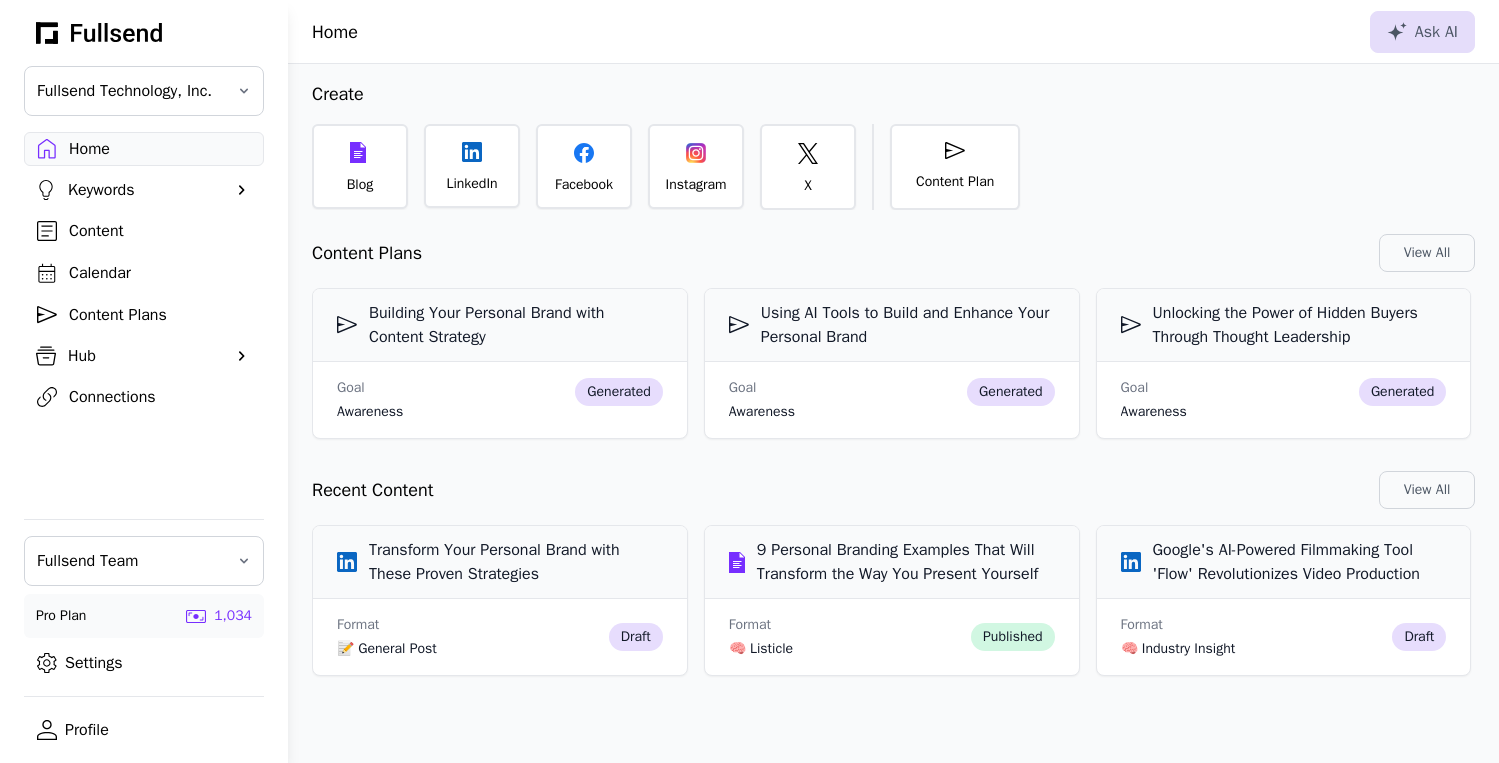 click on "Content Plans" at bounding box center [160, 315] 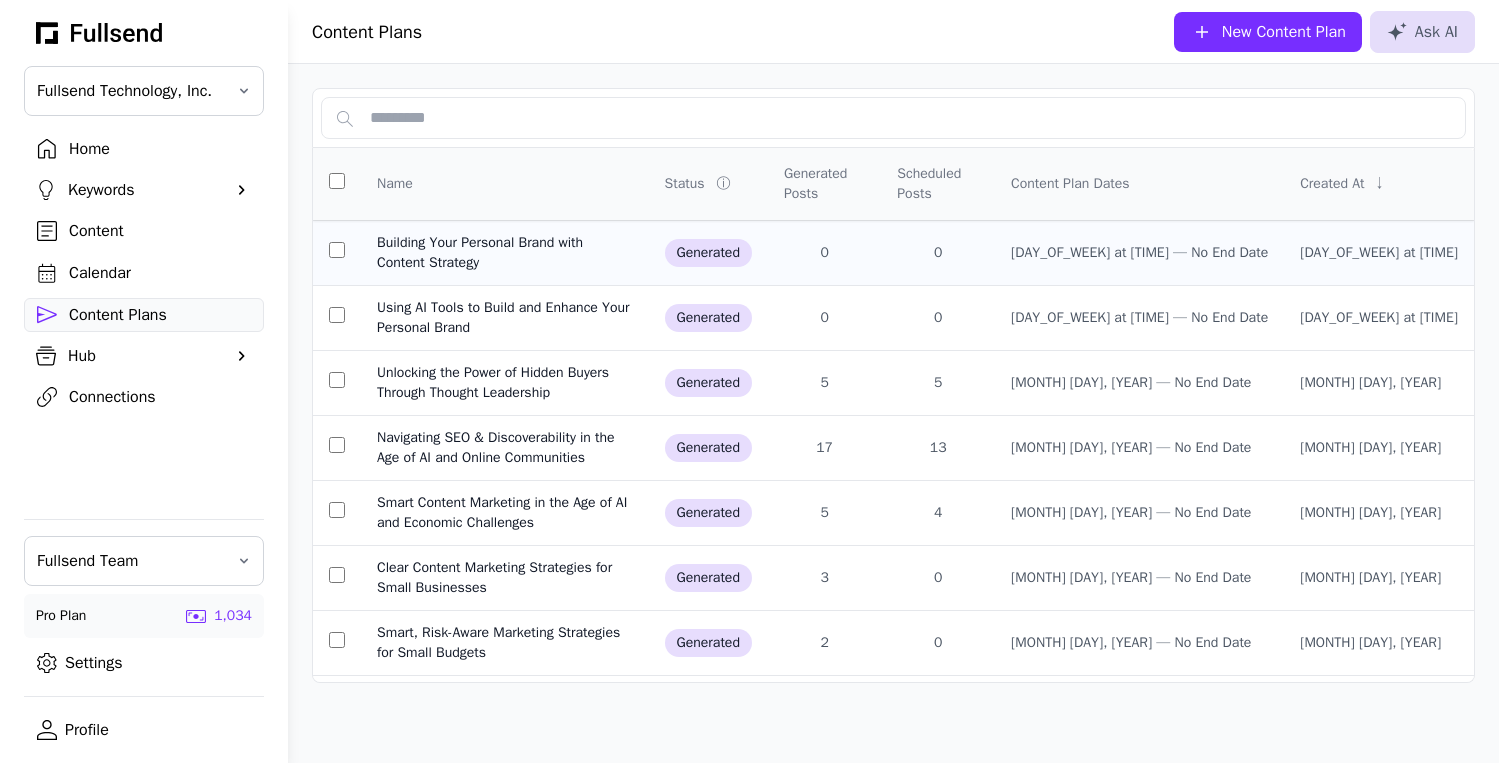 click on "Building Your Personal Brand with Content Strategy" 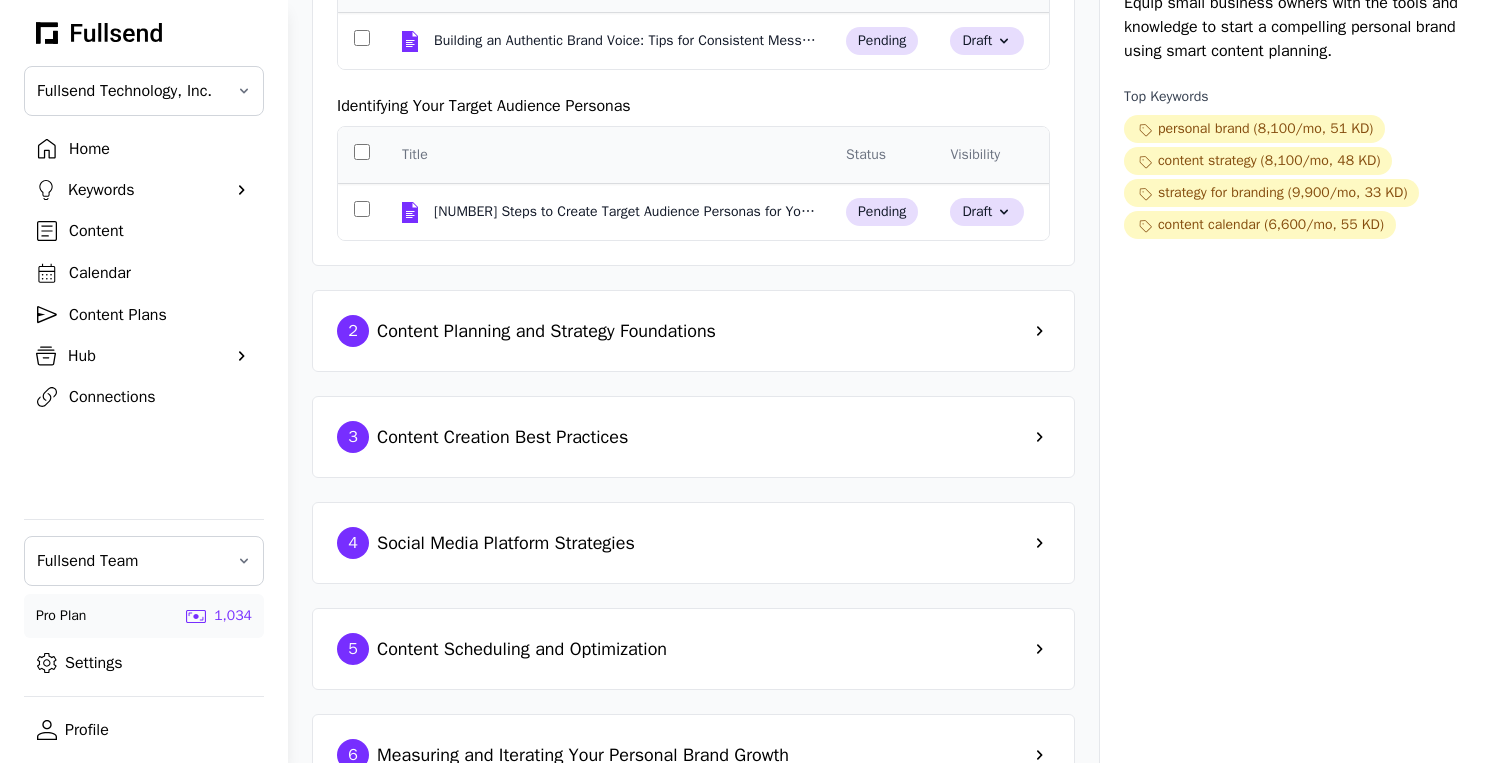 scroll, scrollTop: 474, scrollLeft: 0, axis: vertical 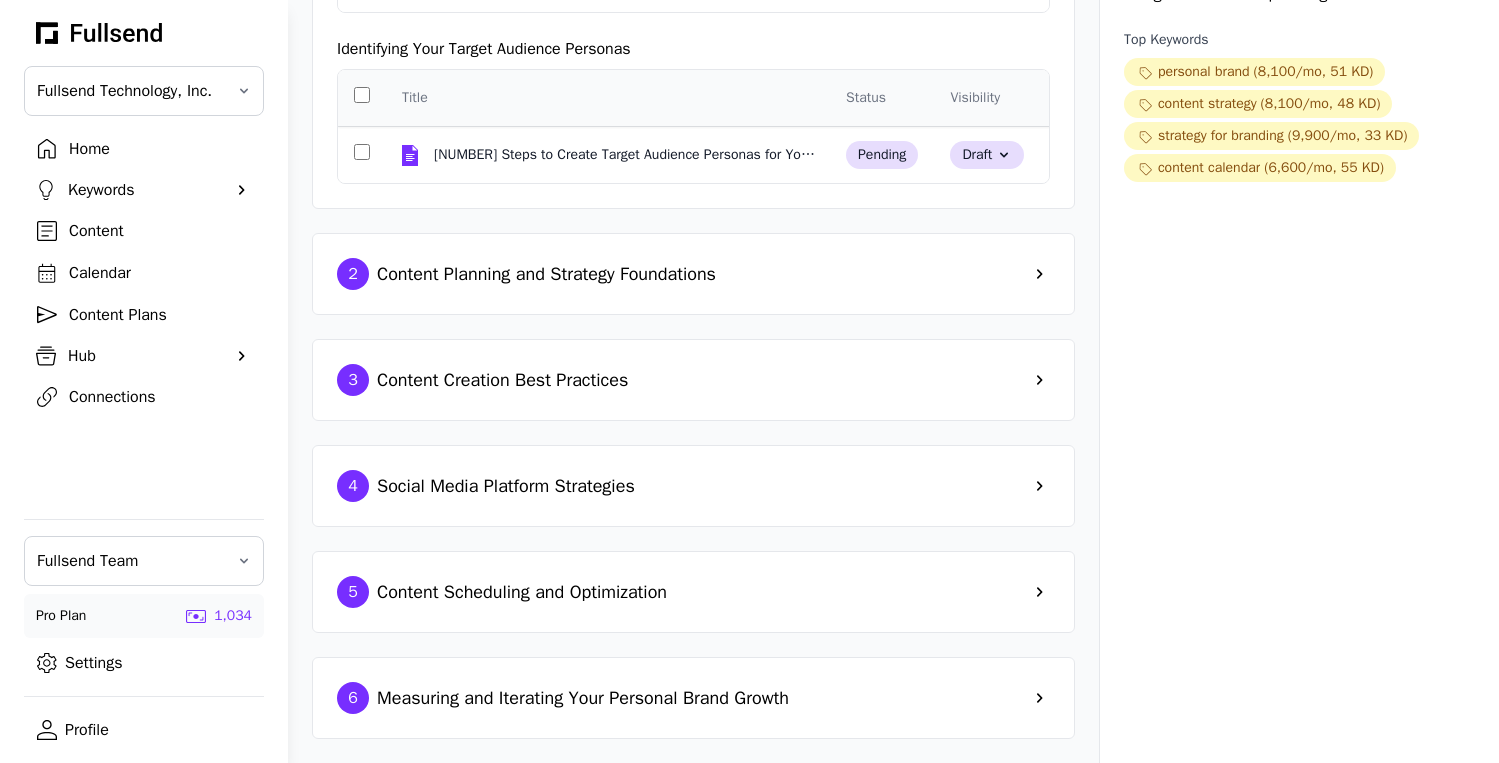 click on "Content Planning and Strategy Foundations" at bounding box center [546, 274] 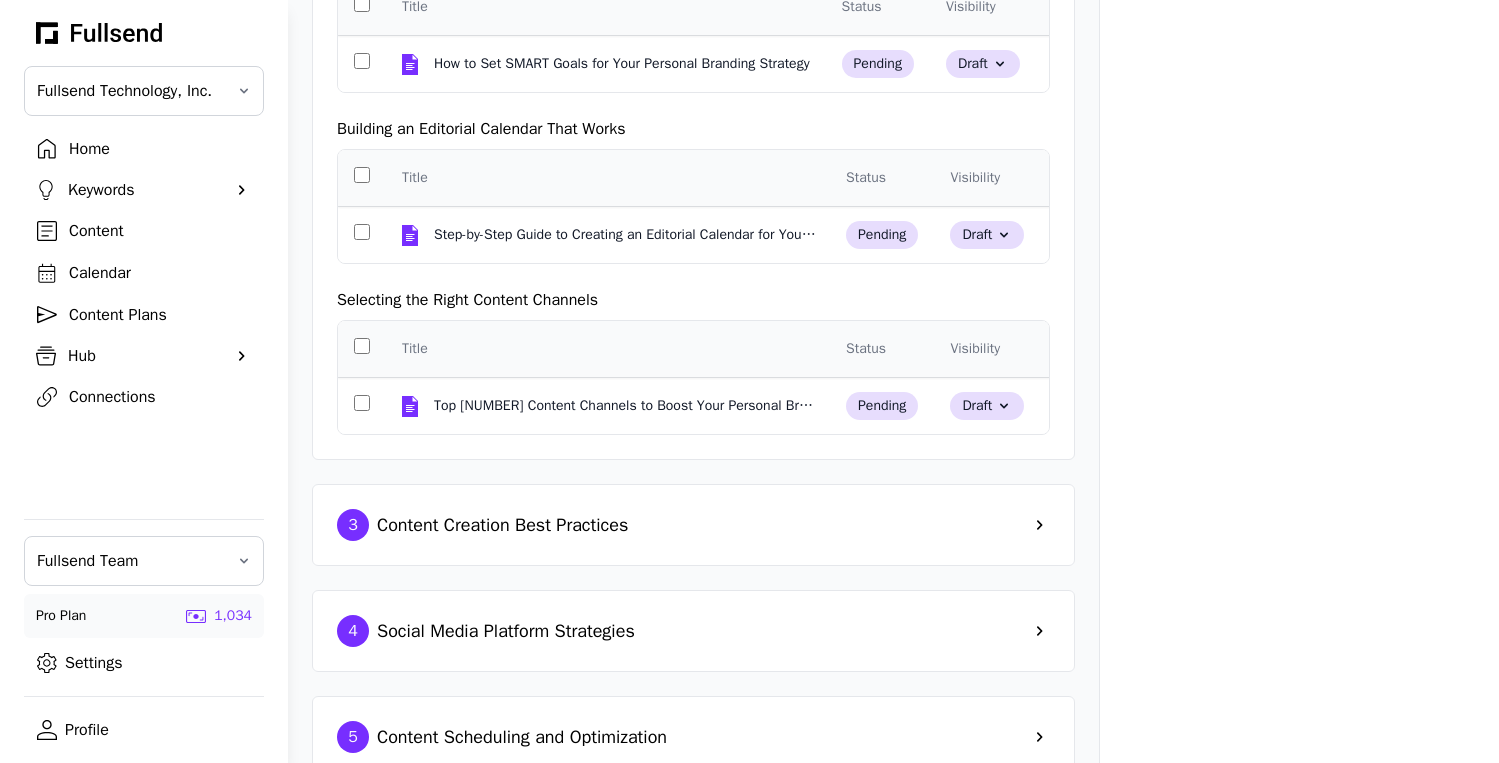 scroll, scrollTop: 987, scrollLeft: 0, axis: vertical 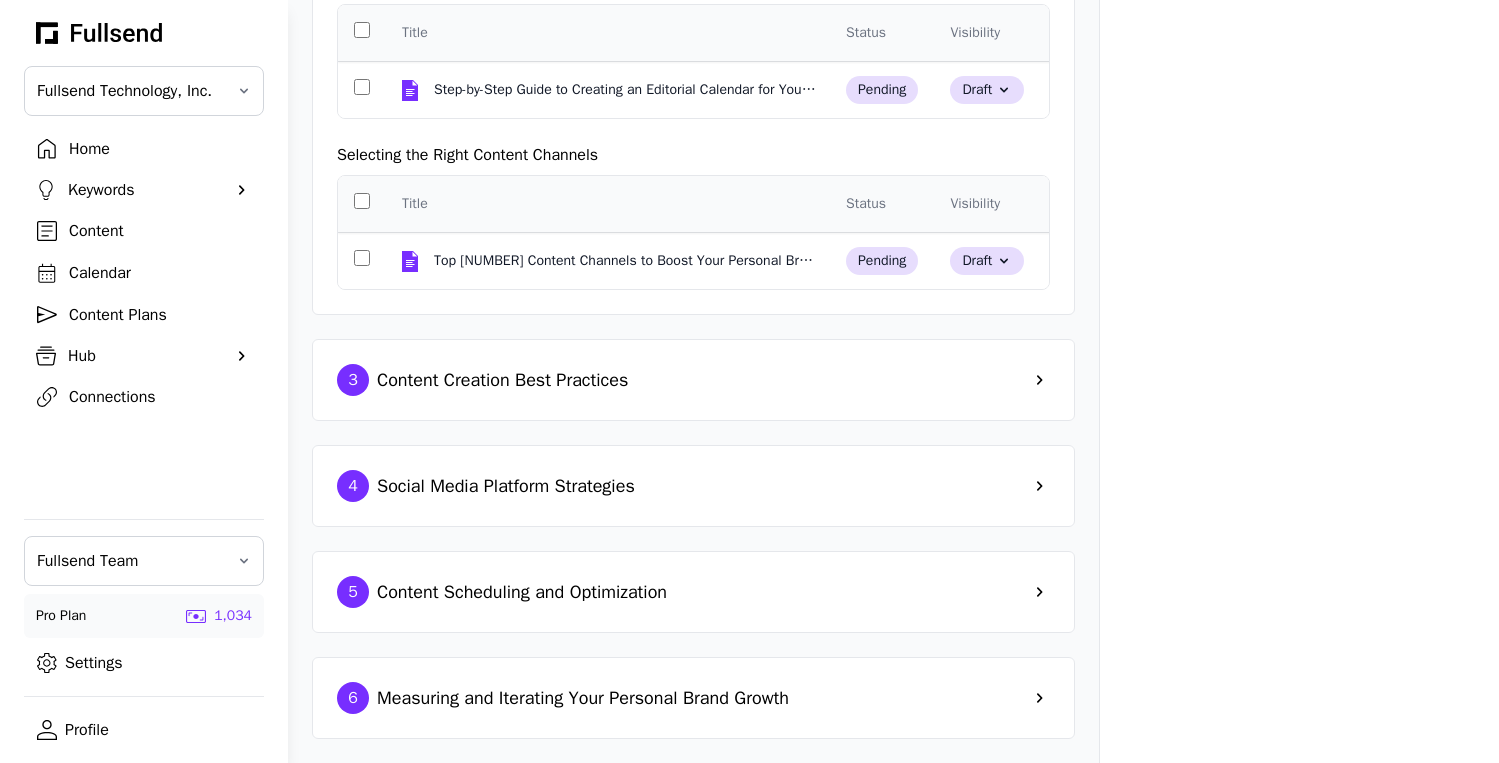 click on "Content Creation Best Practices" at bounding box center (502, 380) 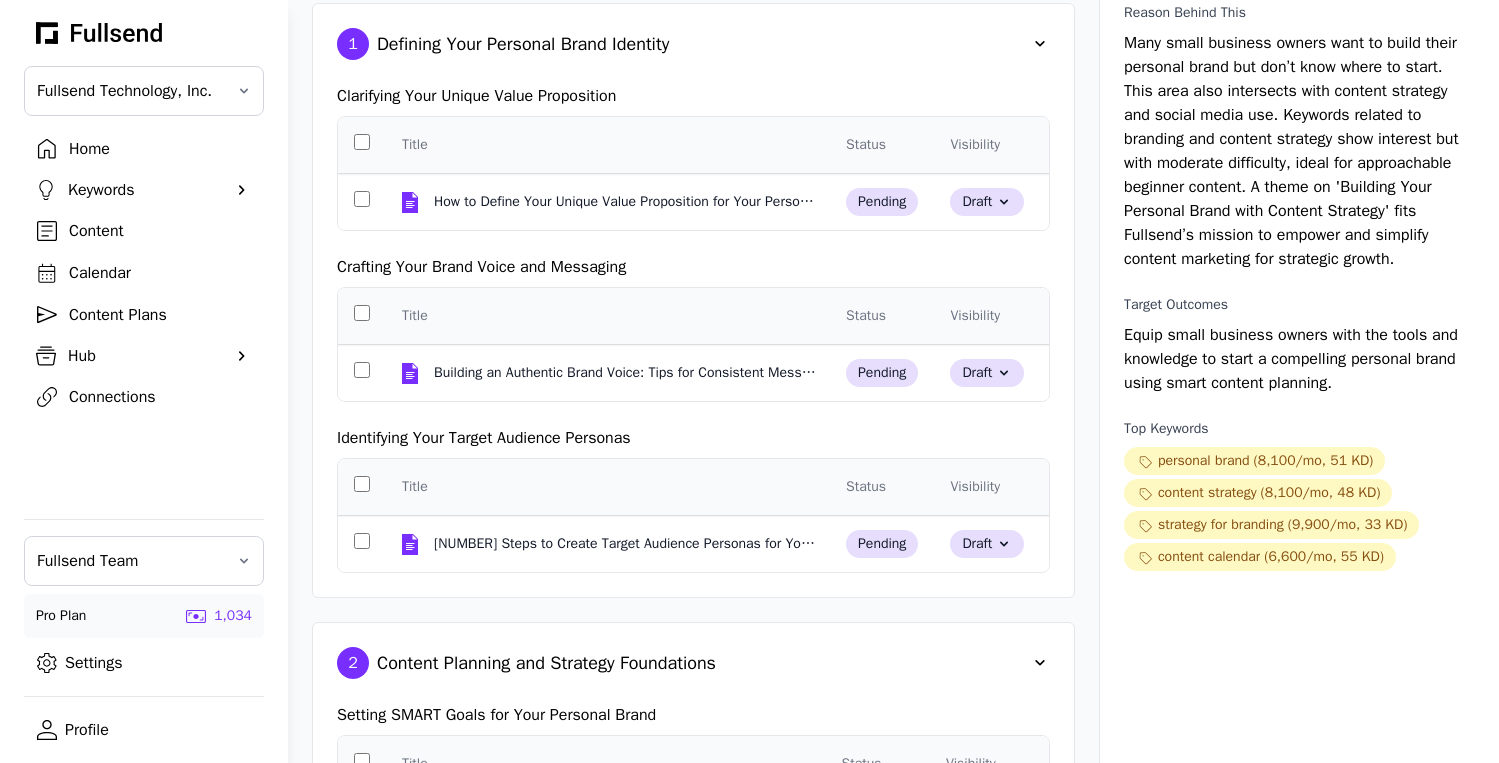 scroll, scrollTop: 91, scrollLeft: 0, axis: vertical 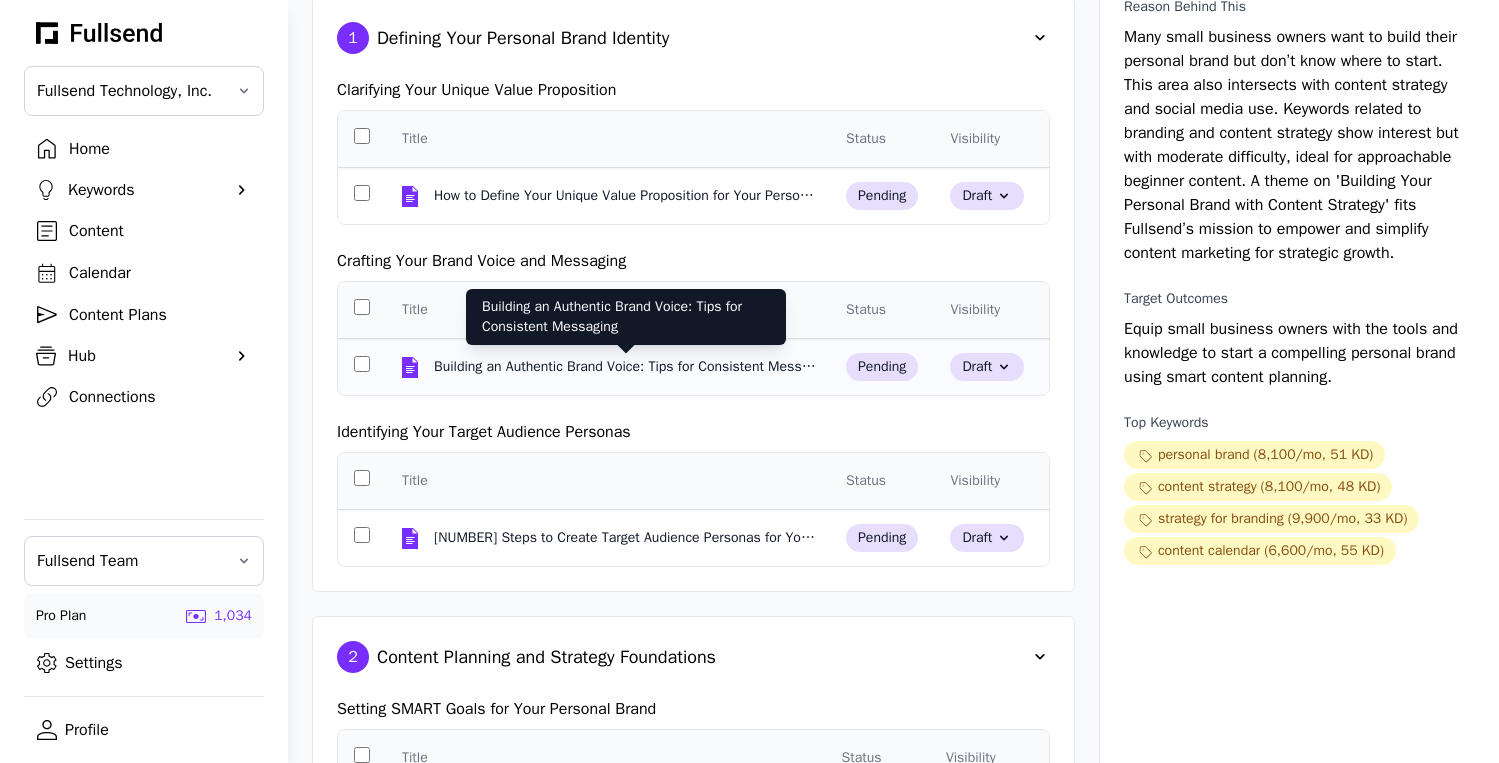 click on "Building an Authentic Brand Voice: Tips for Consistent Messaging" at bounding box center (626, 367) 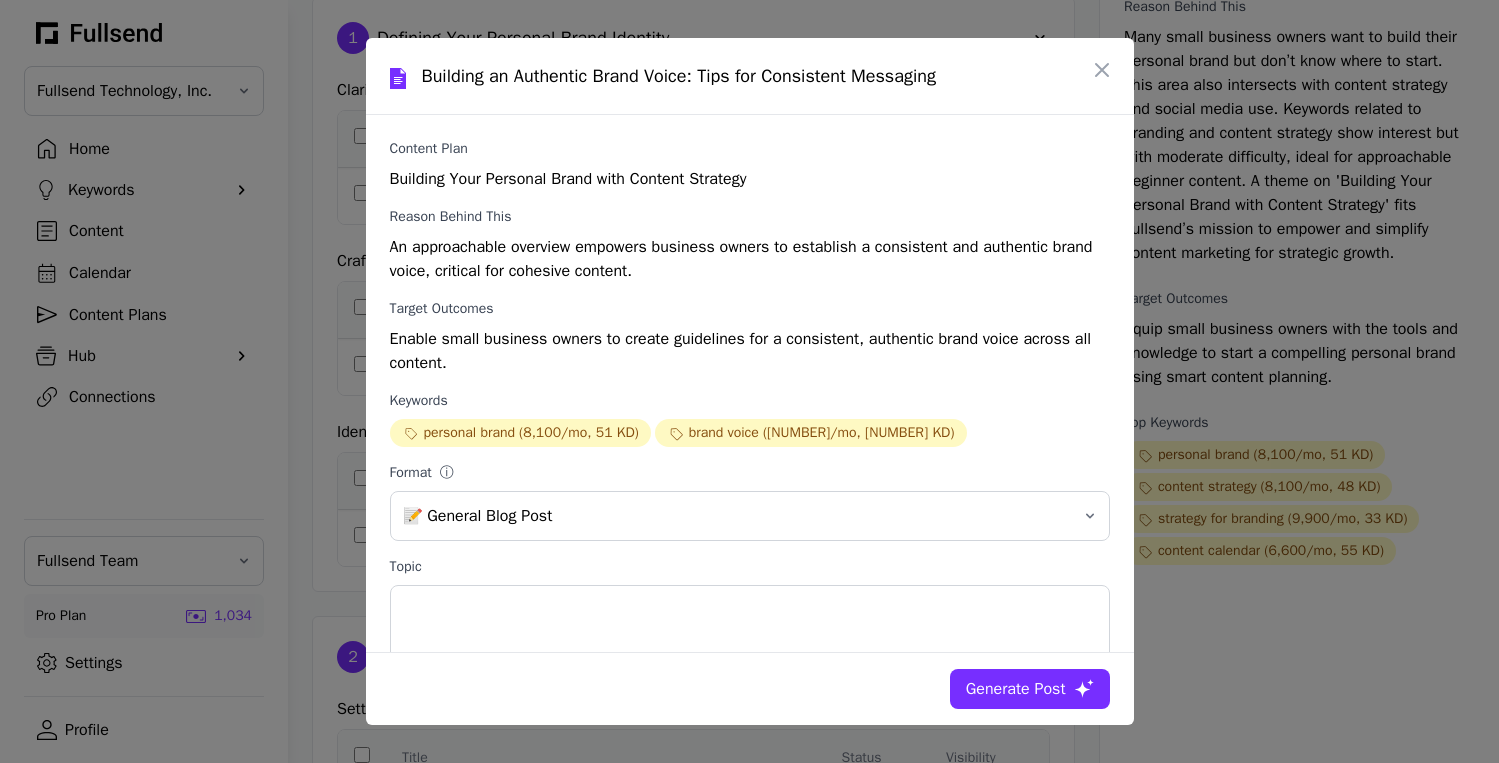 scroll, scrollTop: 91, scrollLeft: 0, axis: vertical 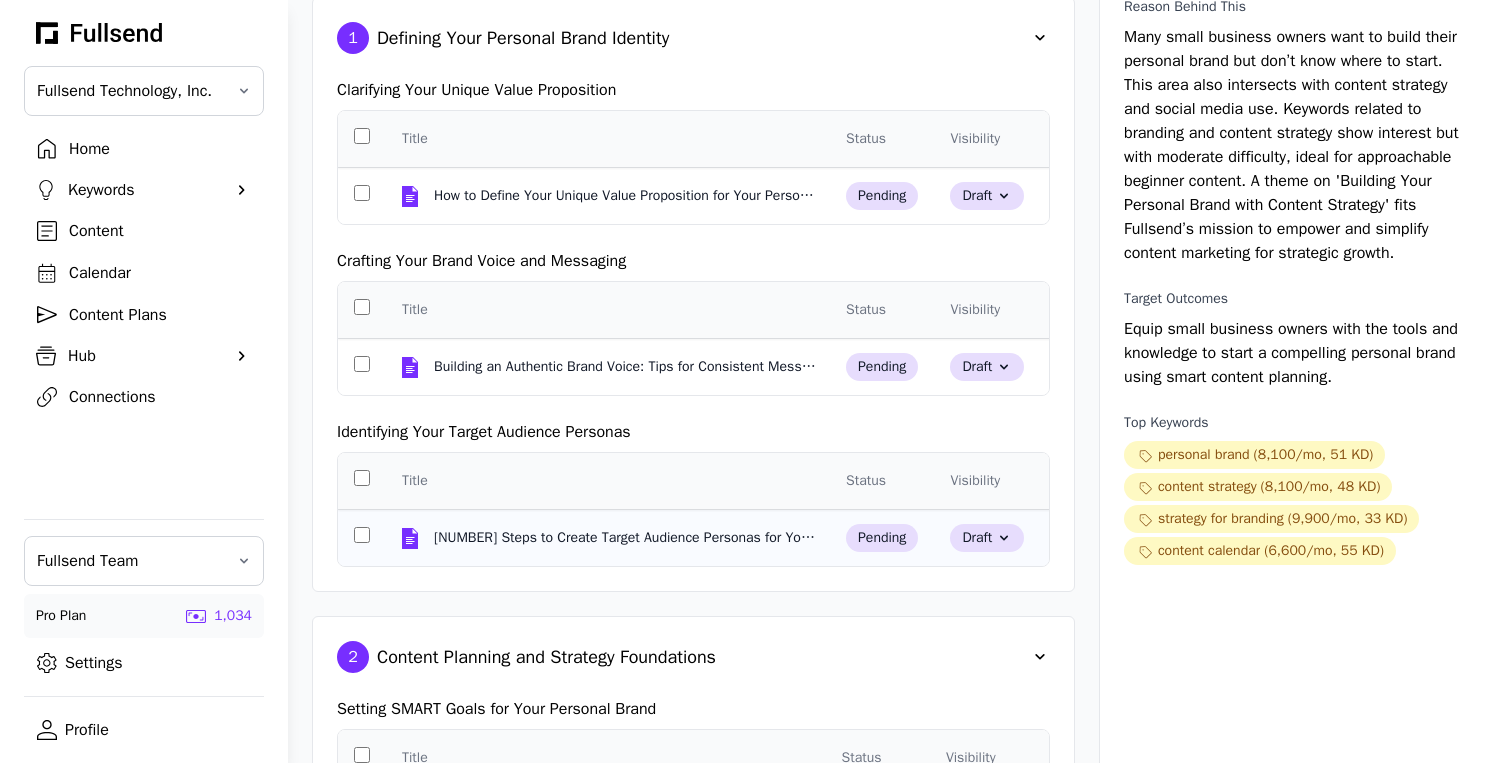 click on "5 Steps to Create Target Audience Personas for Your Personal Brand 5 Steps to Create Target Audience Personas for Your Personal Brand" 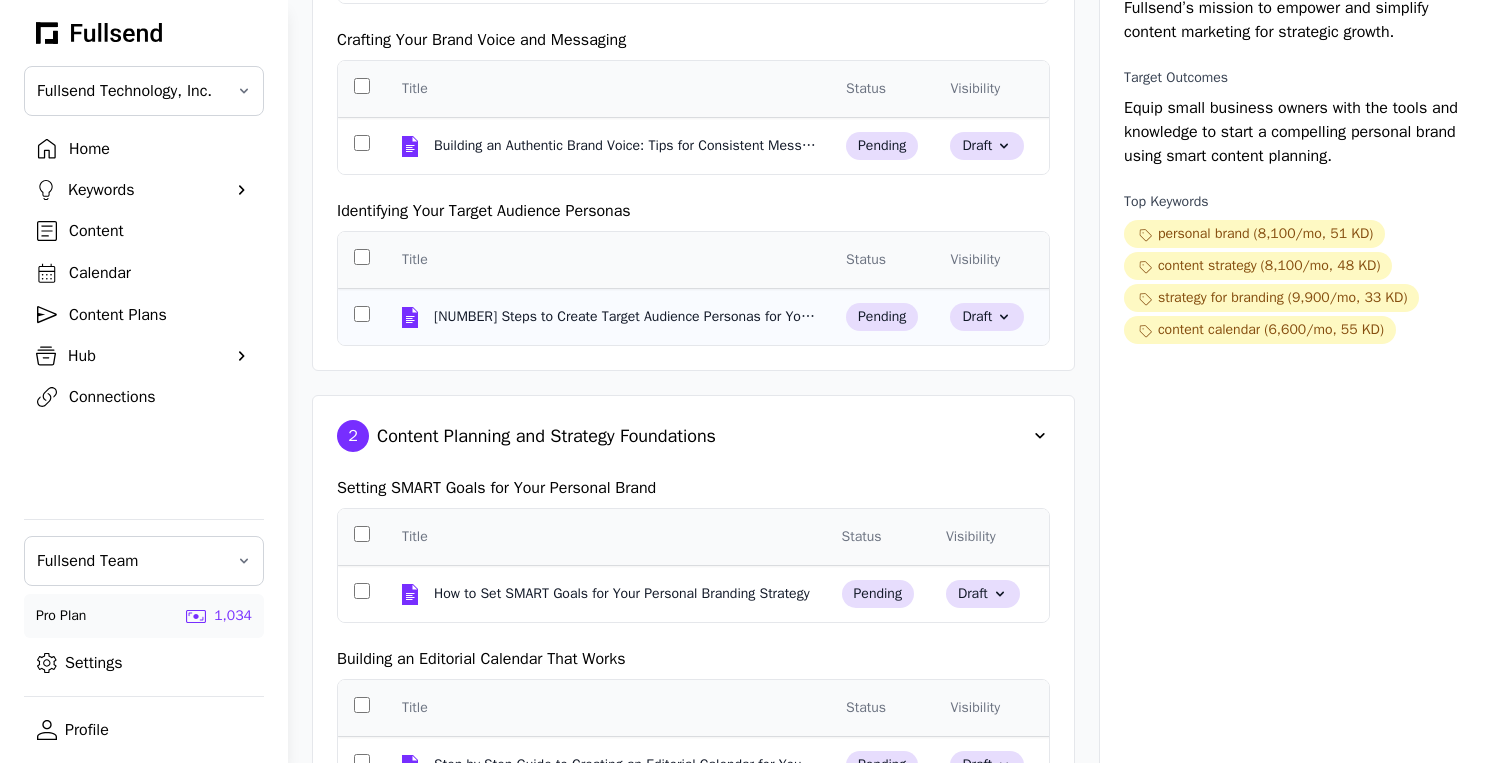 scroll, scrollTop: 391, scrollLeft: 0, axis: vertical 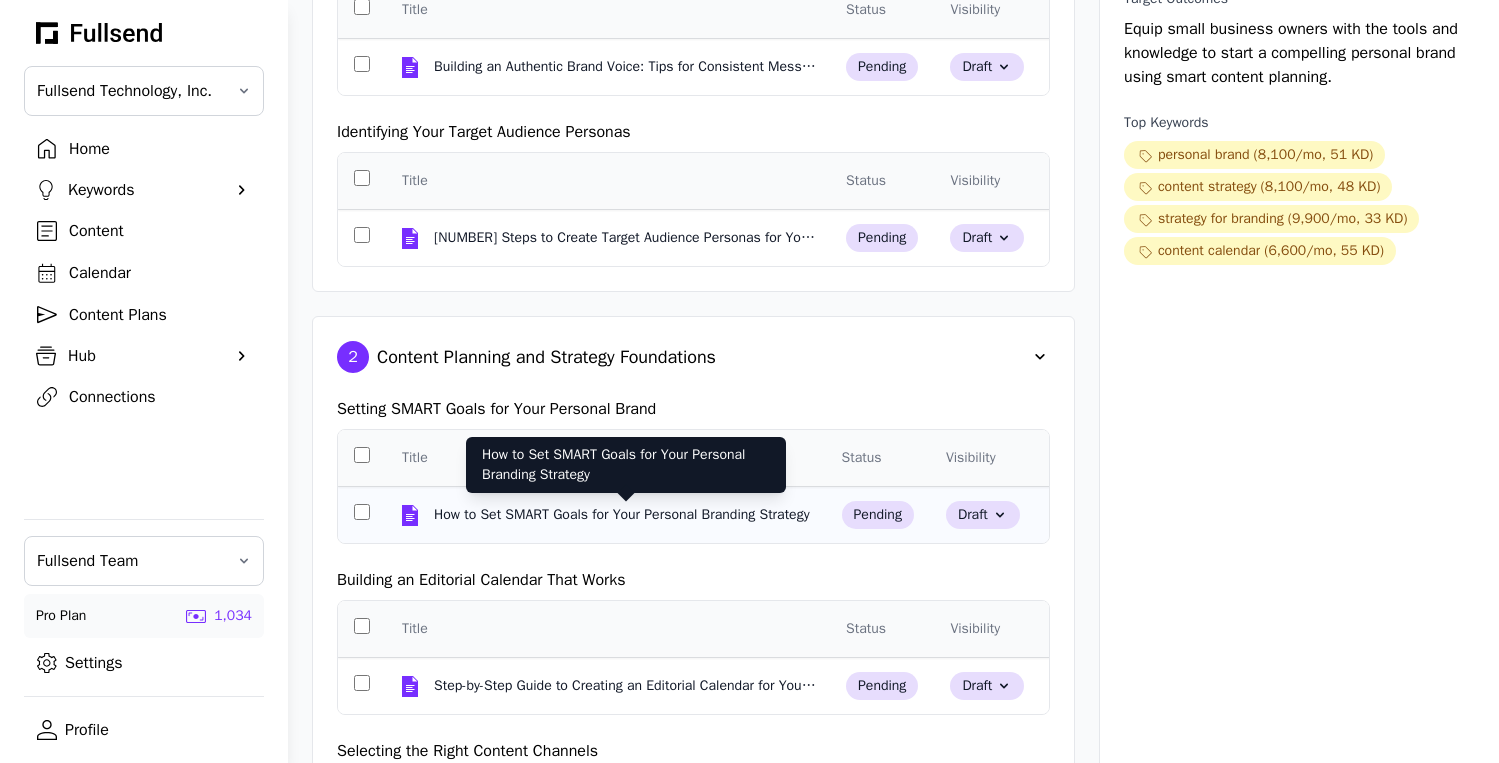 click on "How to Set SMART Goals for Your Personal Branding Strategy" at bounding box center (624, 515) 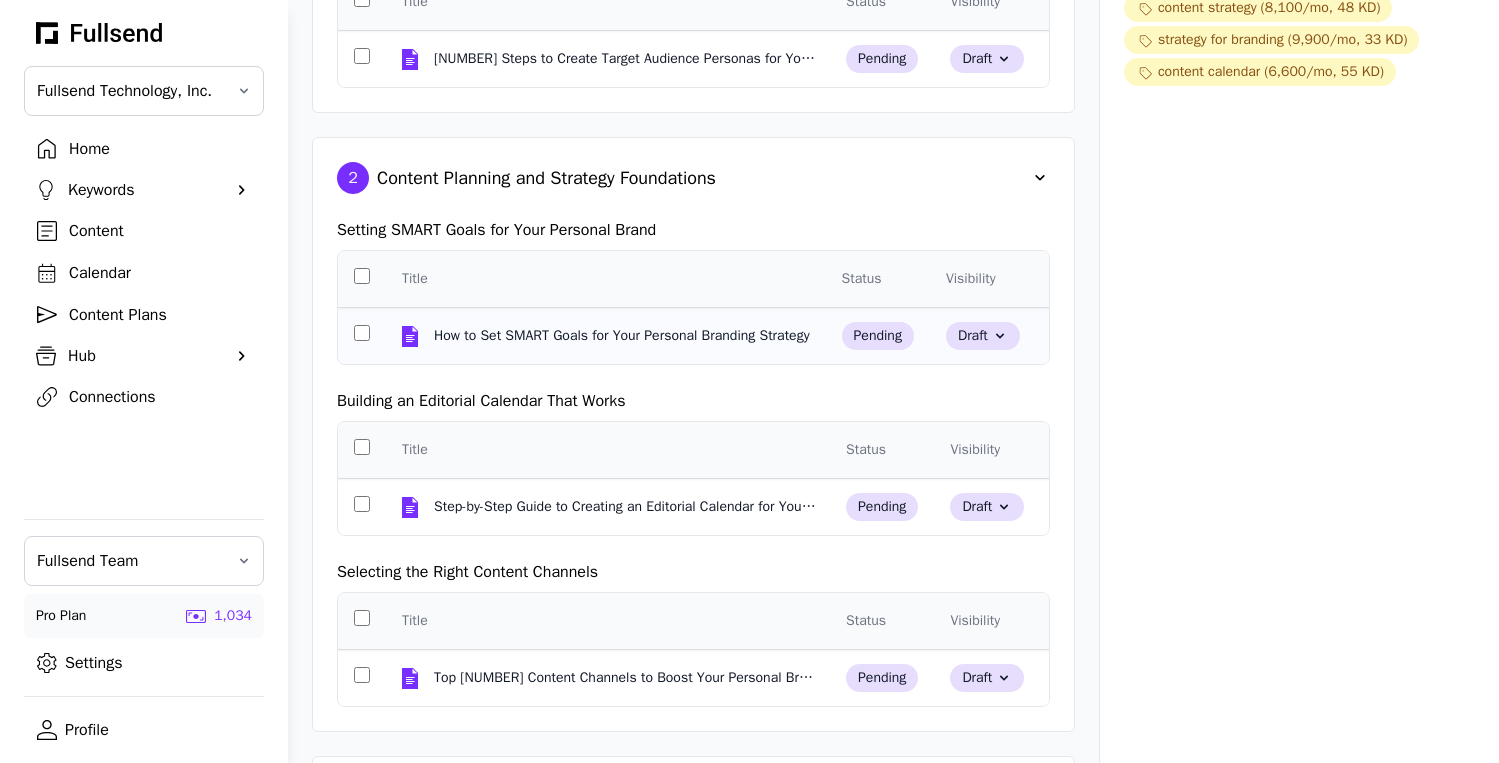 scroll, scrollTop: 675, scrollLeft: 0, axis: vertical 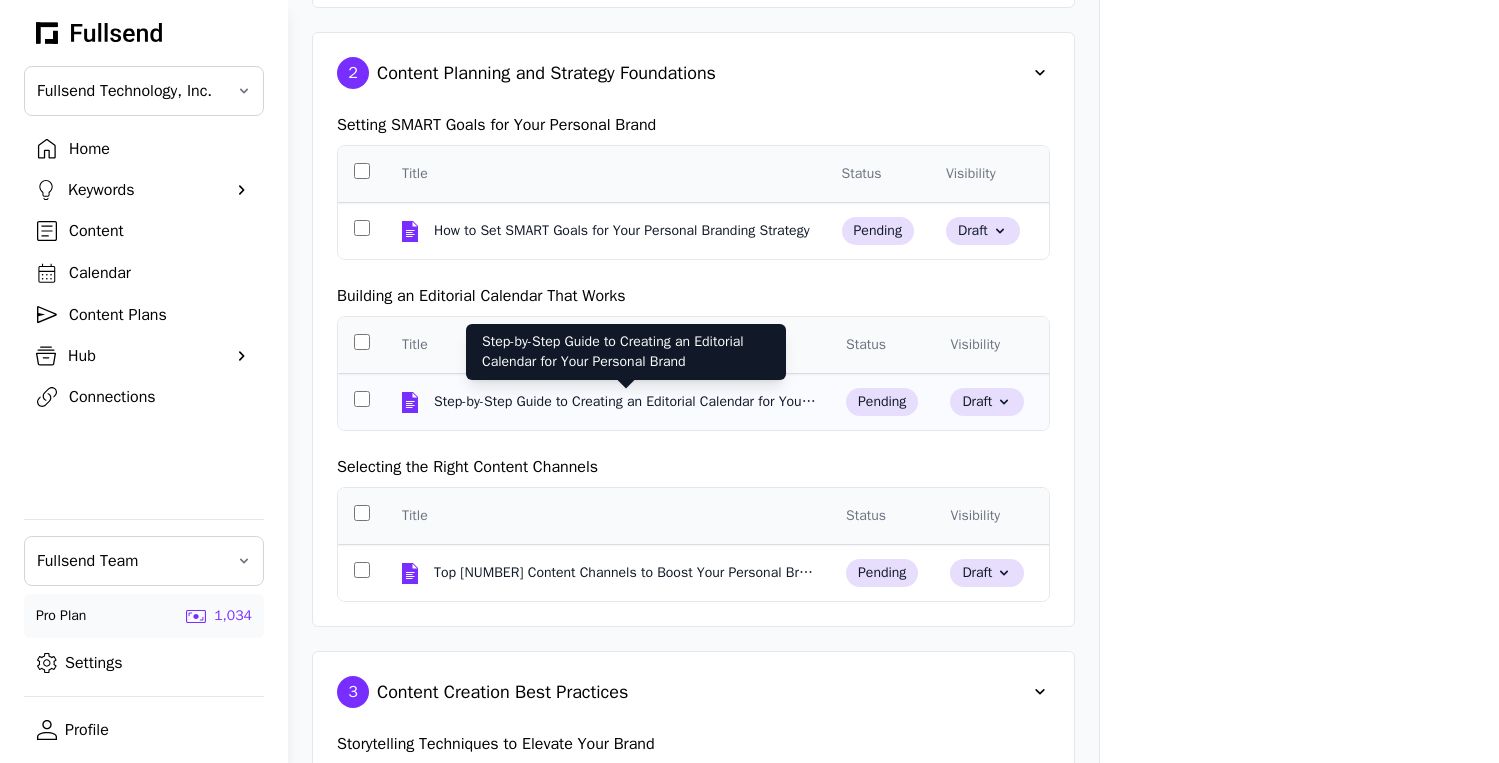 click on "Step-by-Step Guide to Creating an Editorial Calendar for Your Personal Brand" at bounding box center (626, 402) 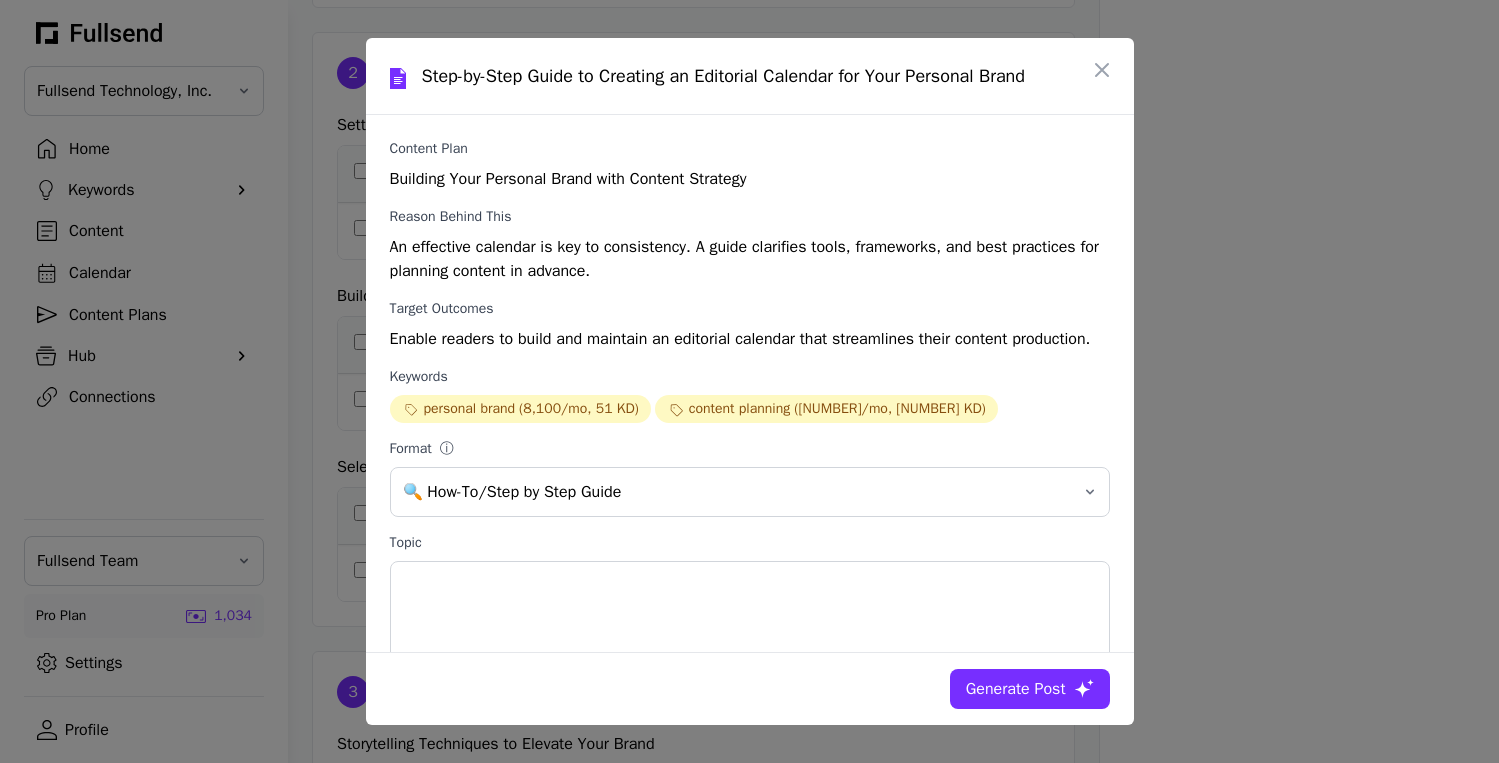 scroll, scrollTop: 675, scrollLeft: 0, axis: vertical 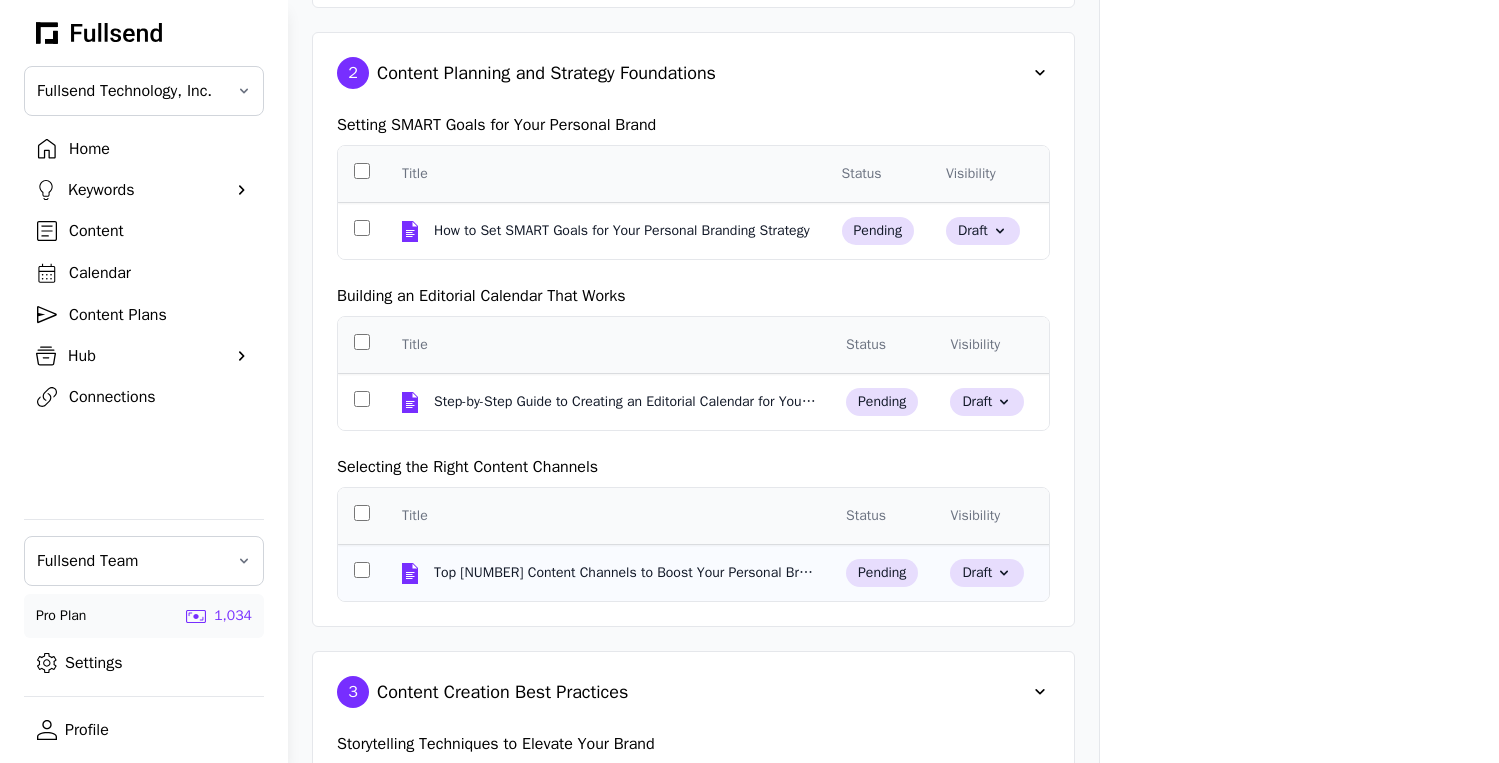 click on "Top 6 Content Channels to Boost Your Personal Brand in 2025 Top 6 Content Channels to Boost Your Personal Brand in 2025" 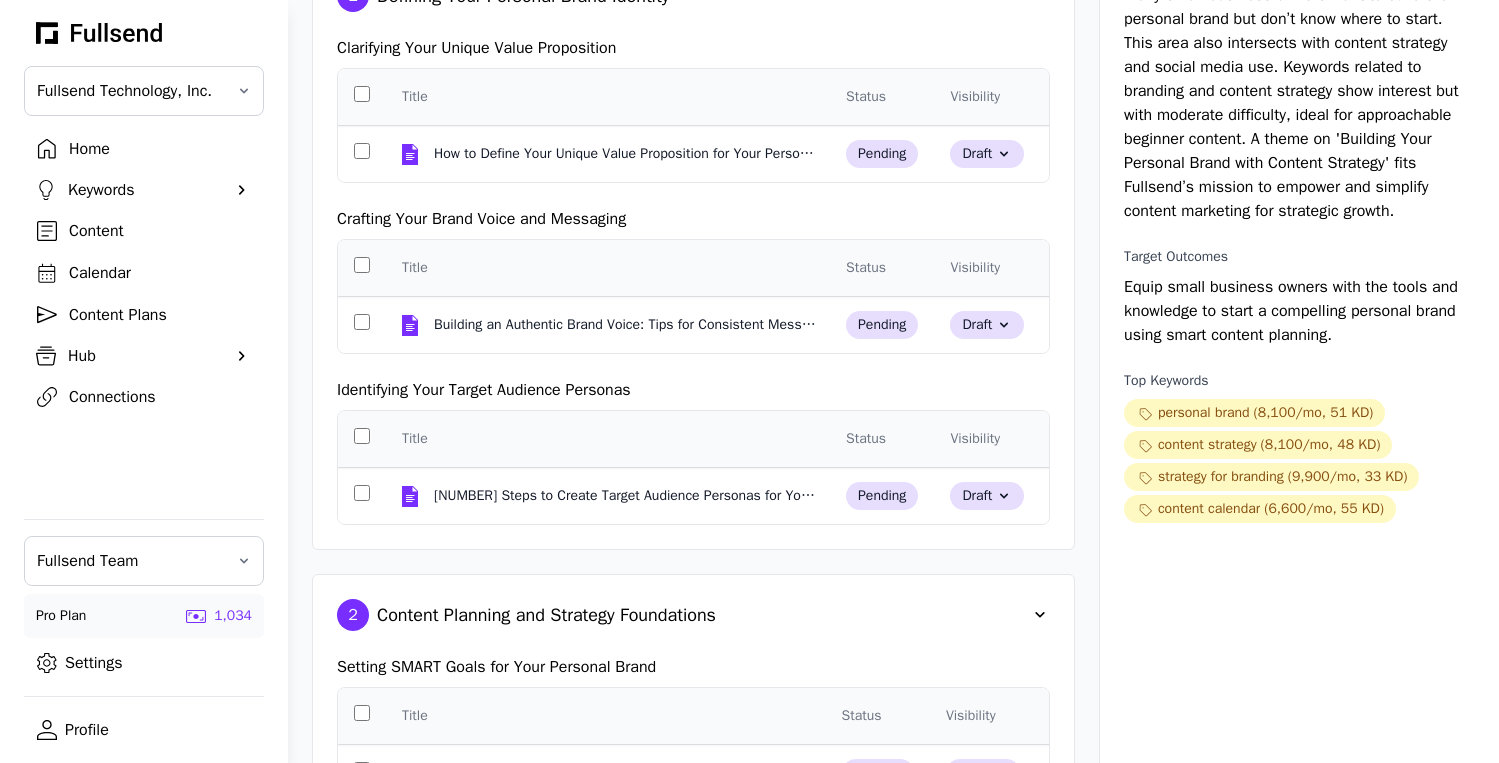 scroll, scrollTop: 0, scrollLeft: 0, axis: both 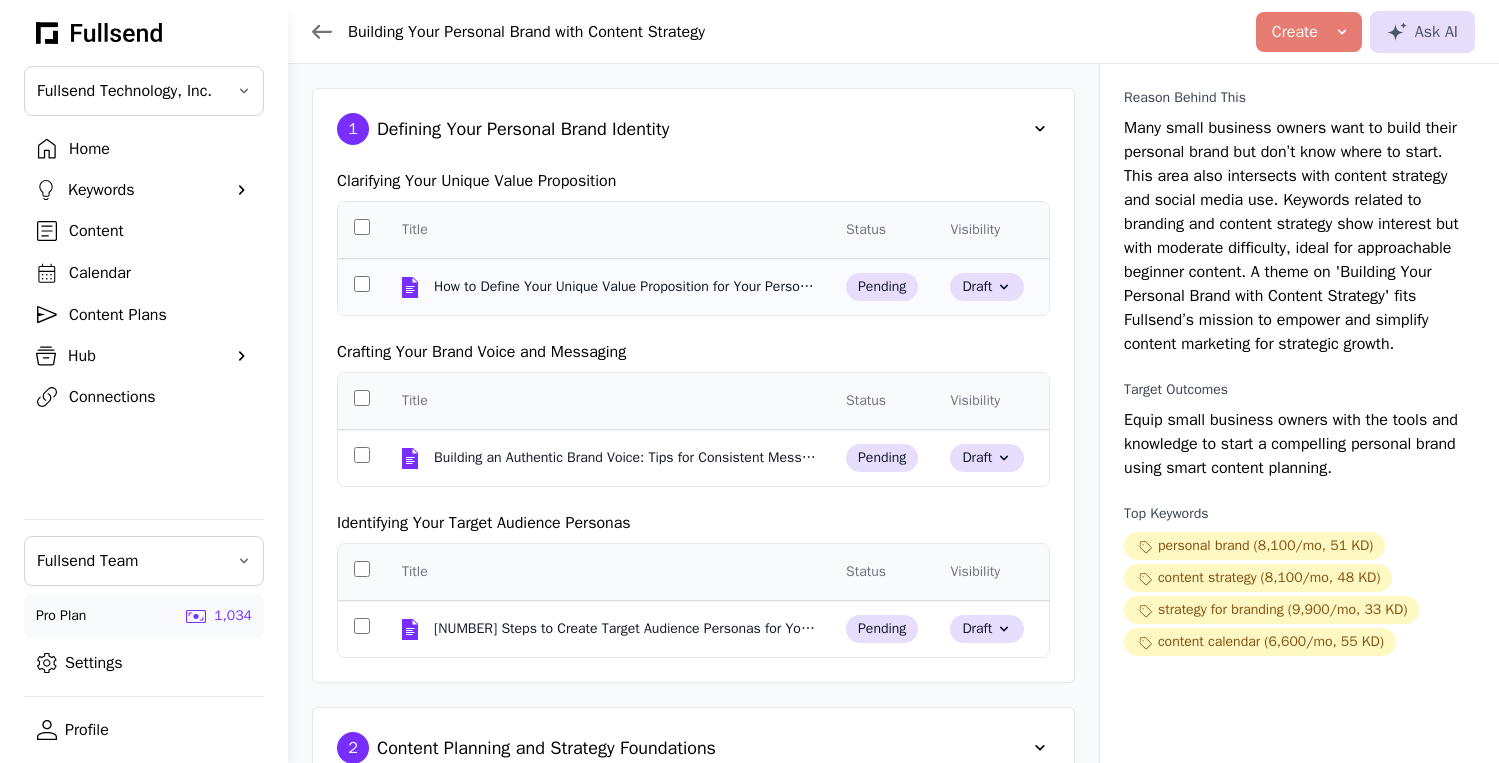 click on "How to Define Your Unique Value Proposition for Your Personal Brand How to Define Your Unique Value Proposition for Your Personal Brand" 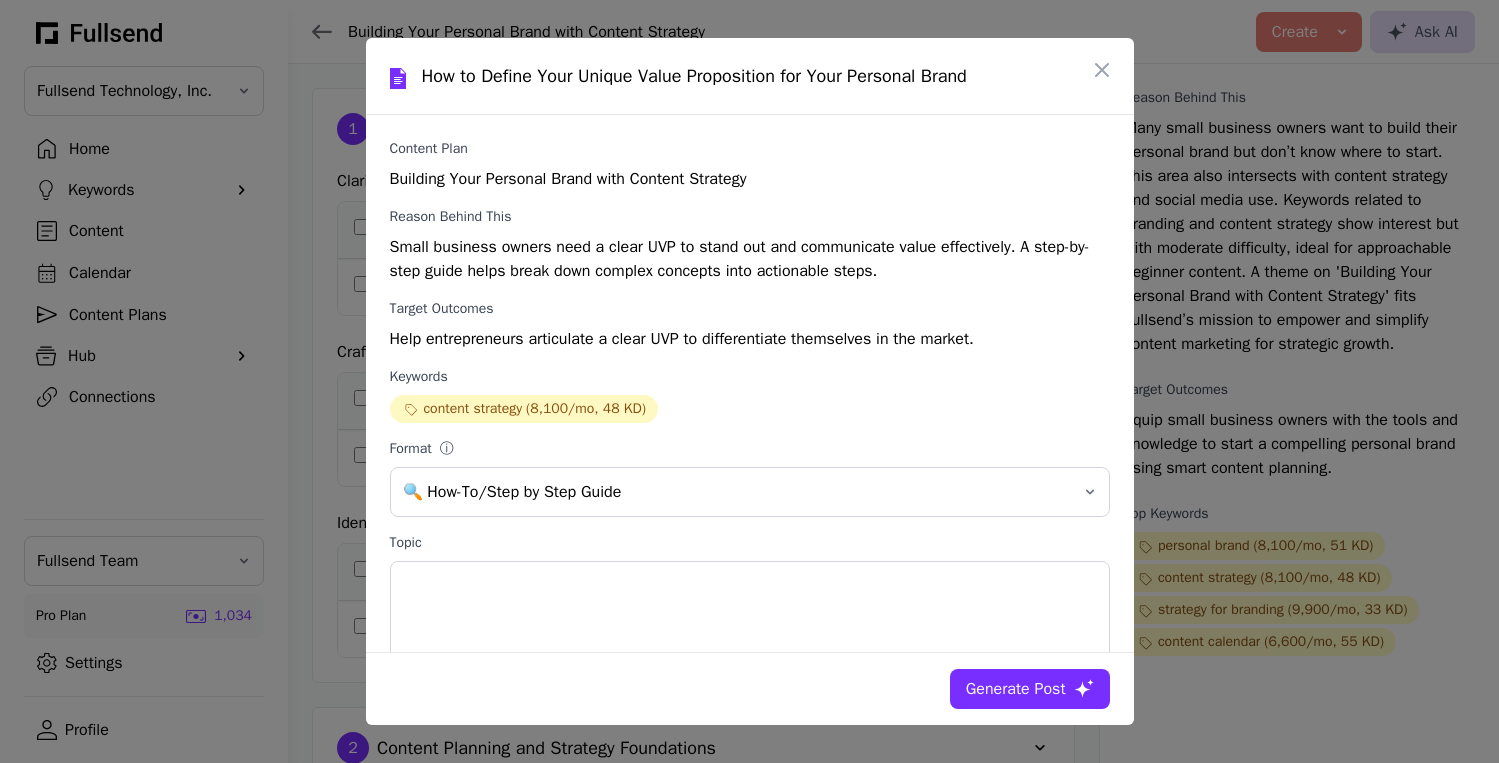 click on "Generate Post" at bounding box center [1016, 689] 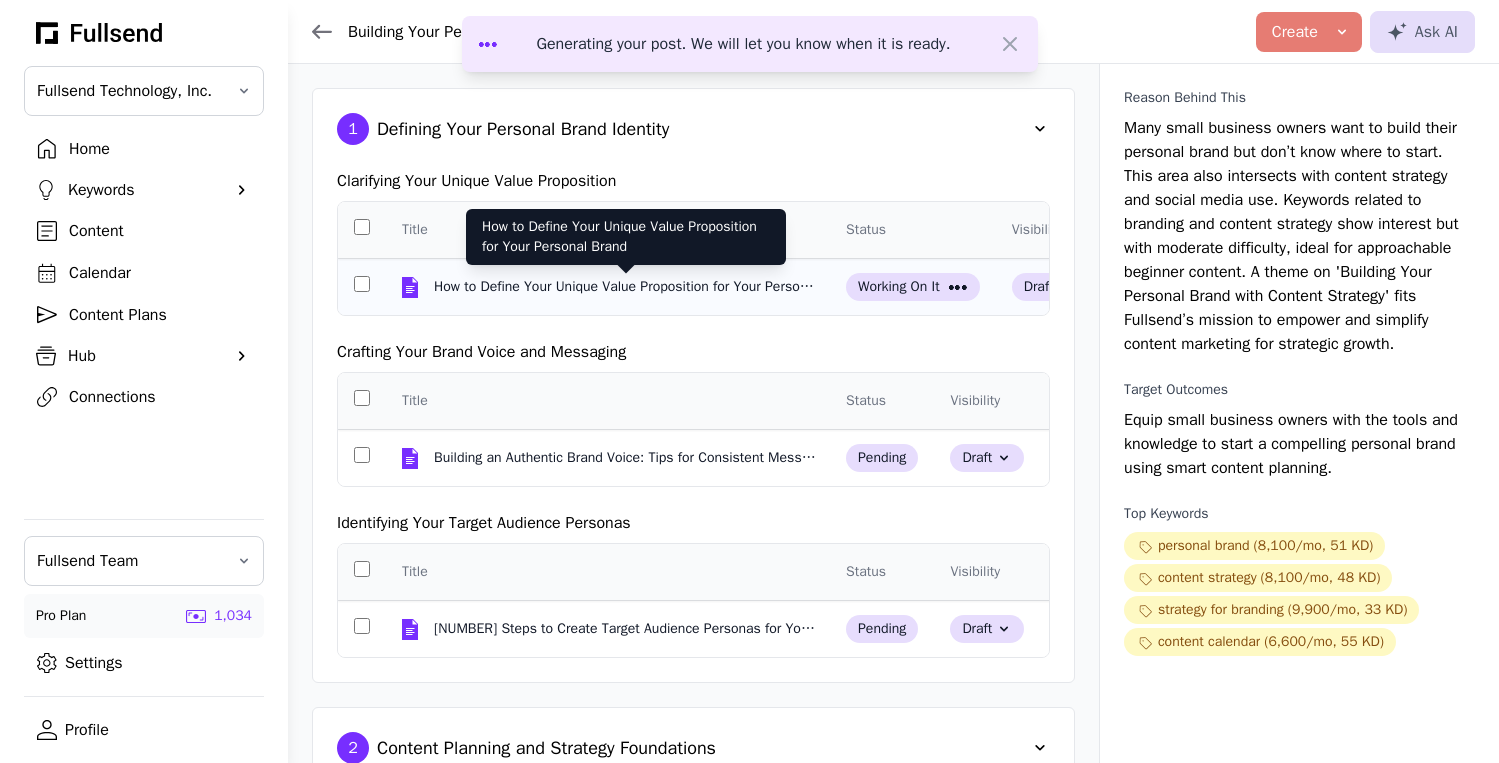 click on "How to Define Your Unique Value Proposition for Your Personal Brand" at bounding box center (626, 287) 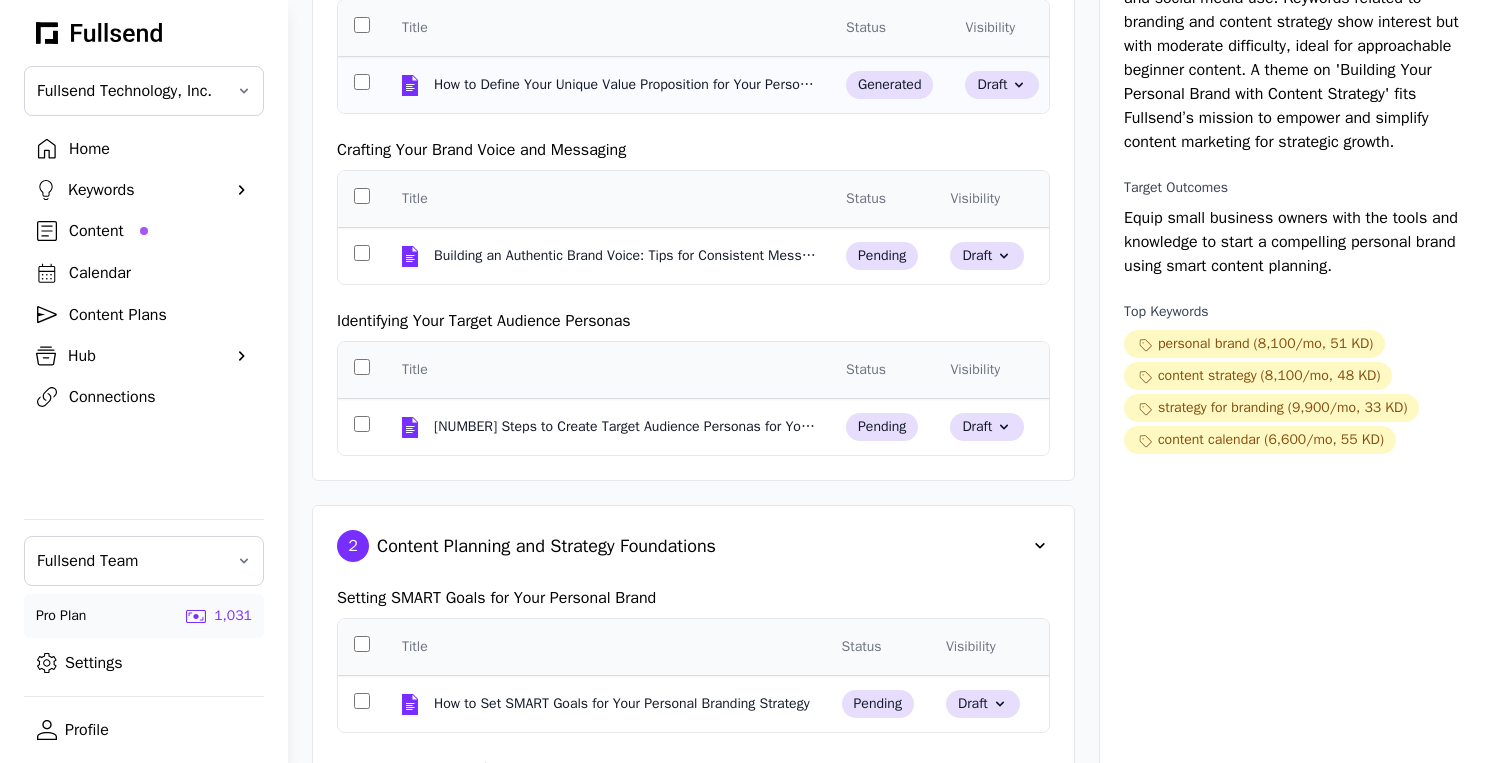 scroll, scrollTop: 279, scrollLeft: 0, axis: vertical 